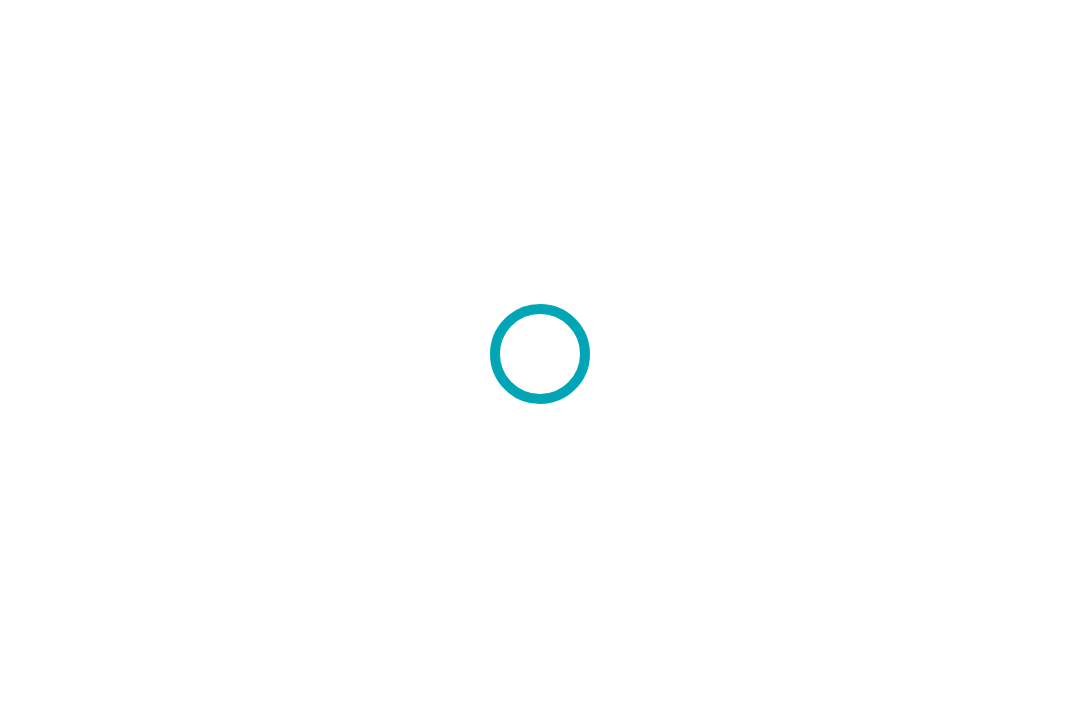 scroll, scrollTop: 0, scrollLeft: 0, axis: both 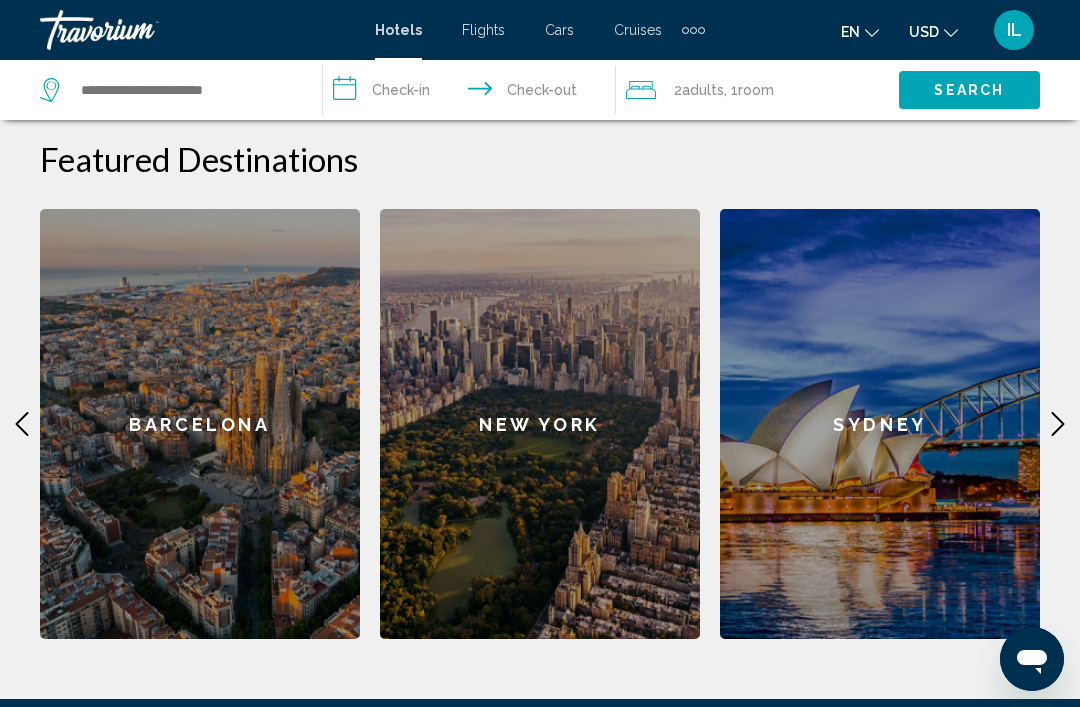 click 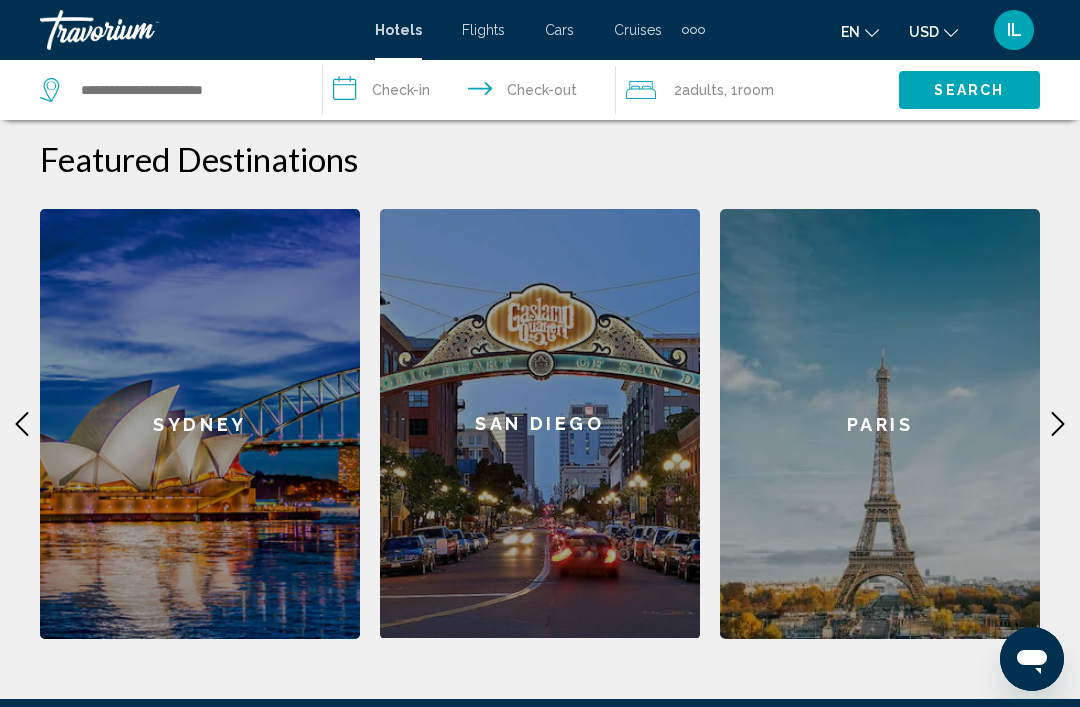 click 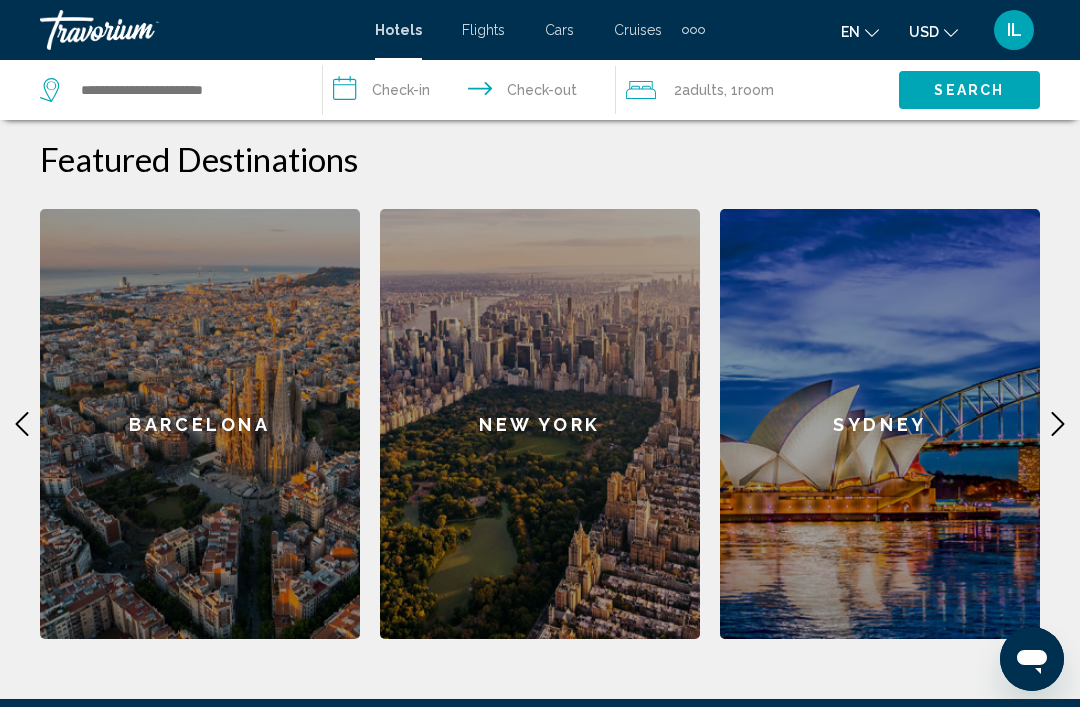 click on "Barcelona" 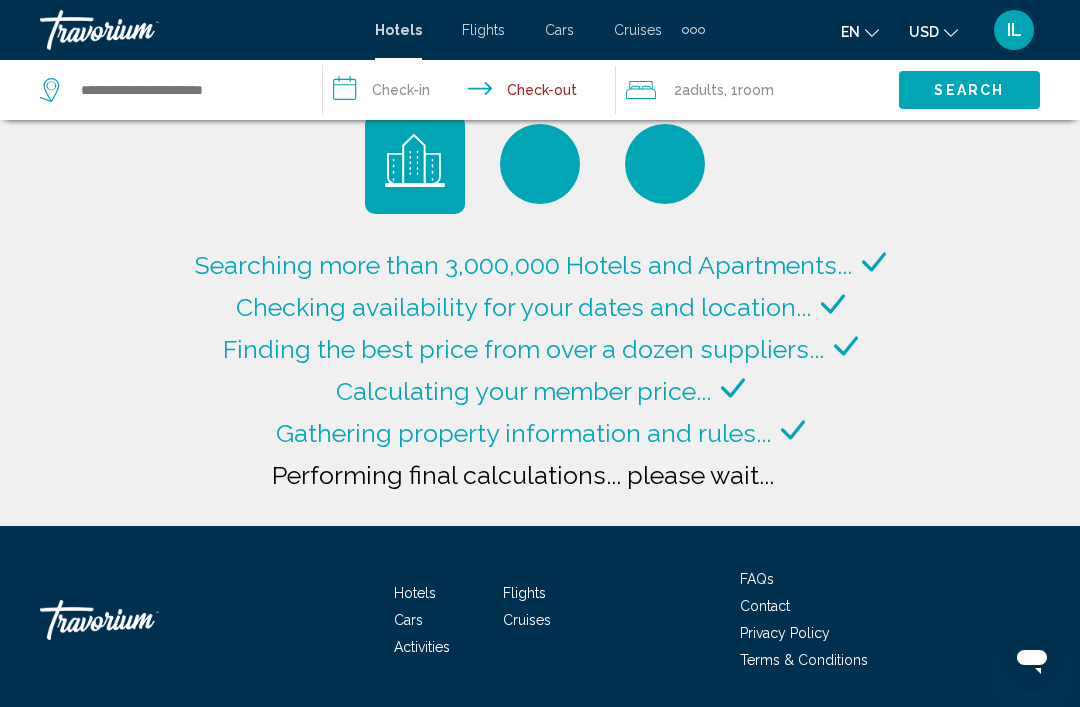 type on "**********" 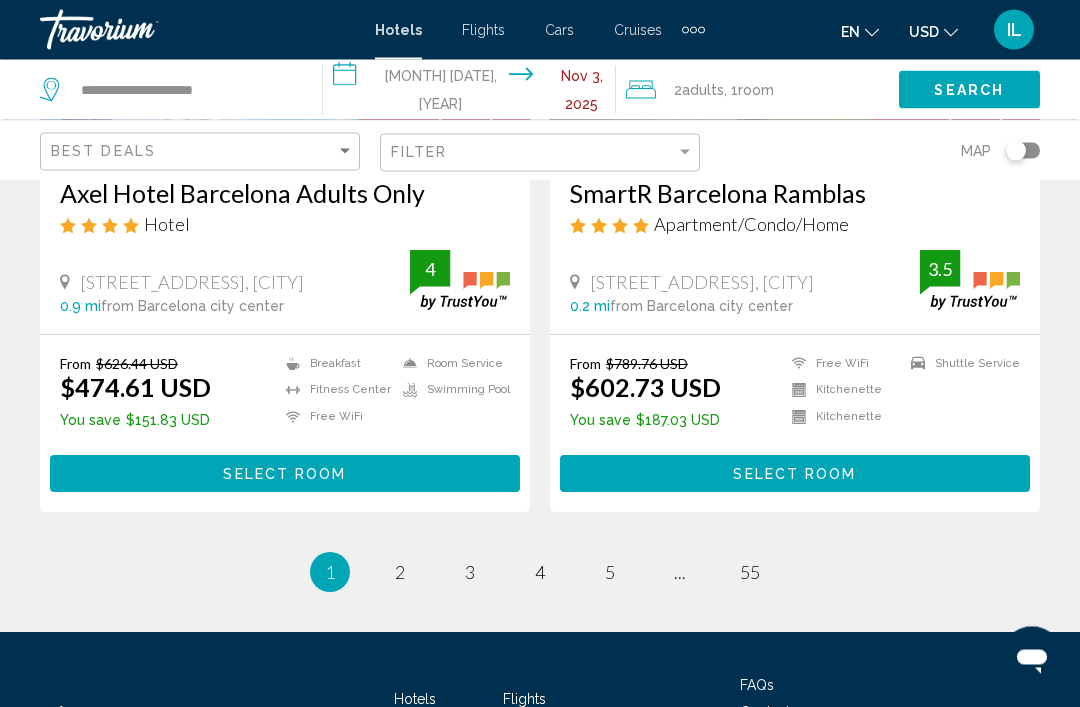 scroll, scrollTop: 4089, scrollLeft: 0, axis: vertical 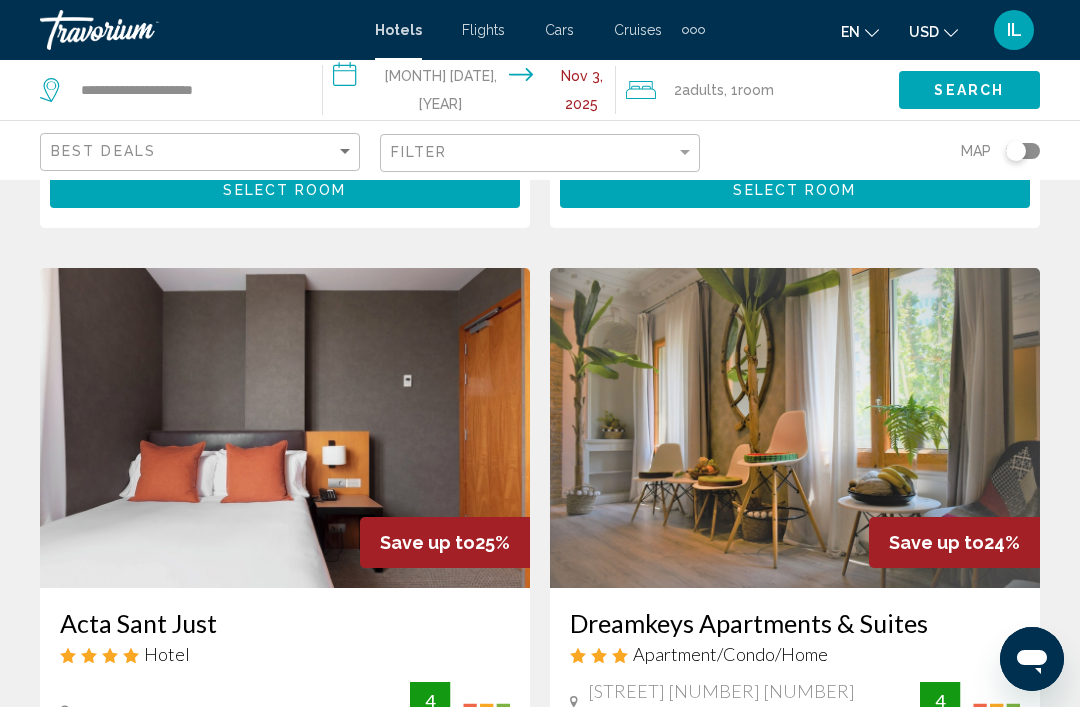 click on "Cruises" at bounding box center (638, 30) 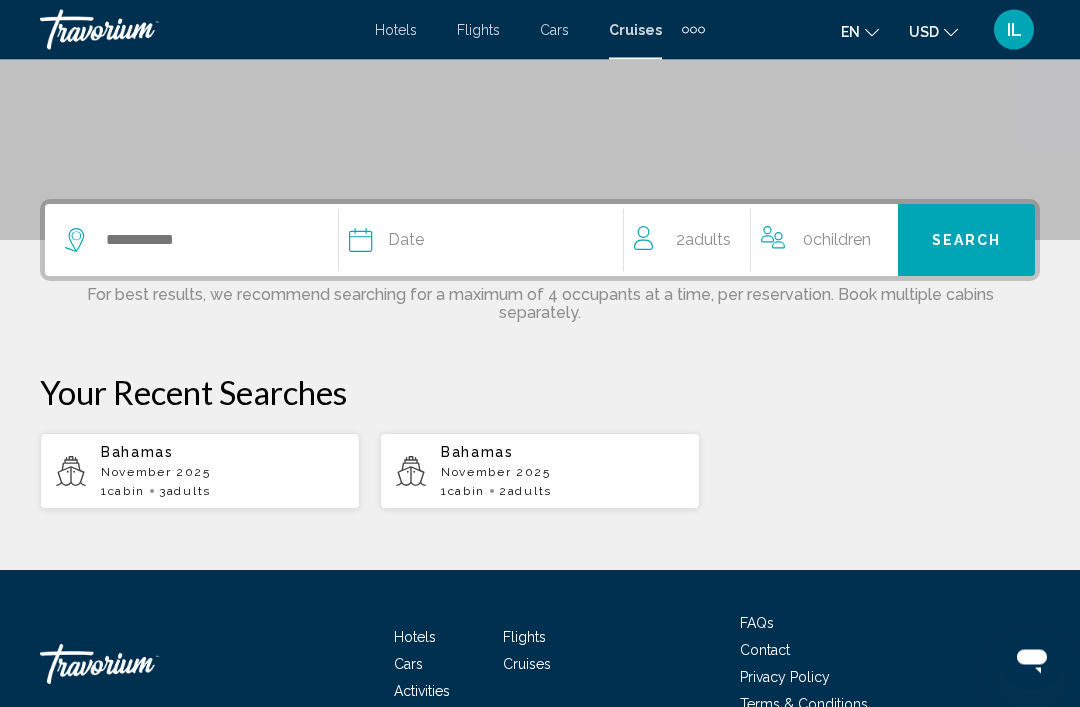scroll, scrollTop: 358, scrollLeft: 0, axis: vertical 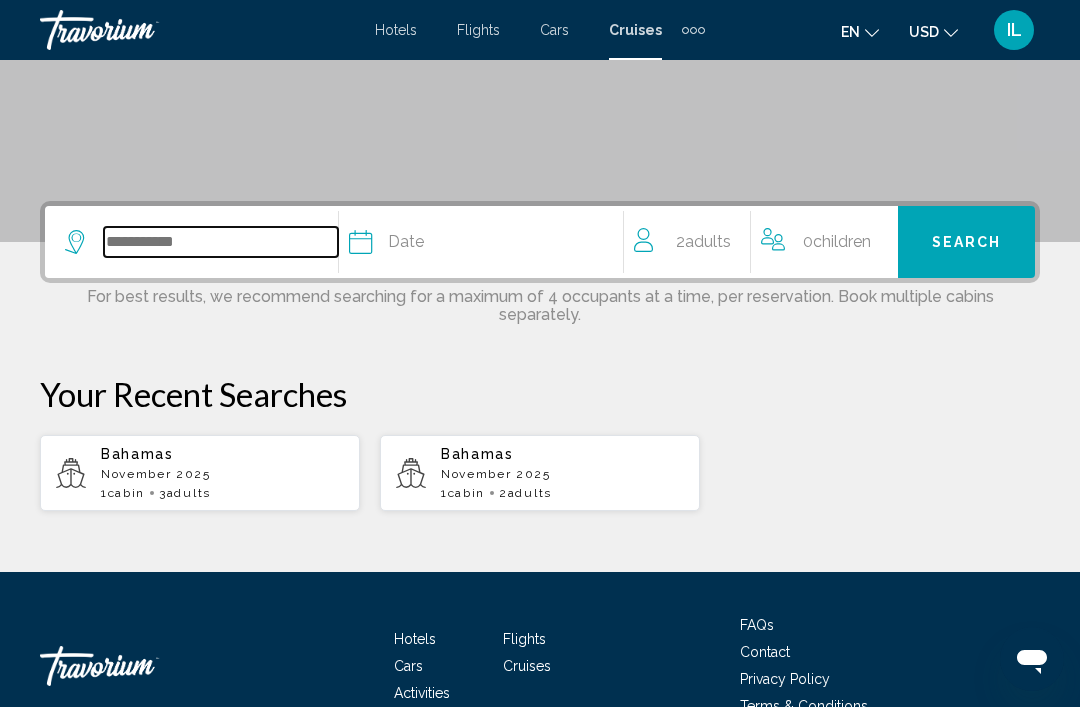click at bounding box center (221, 242) 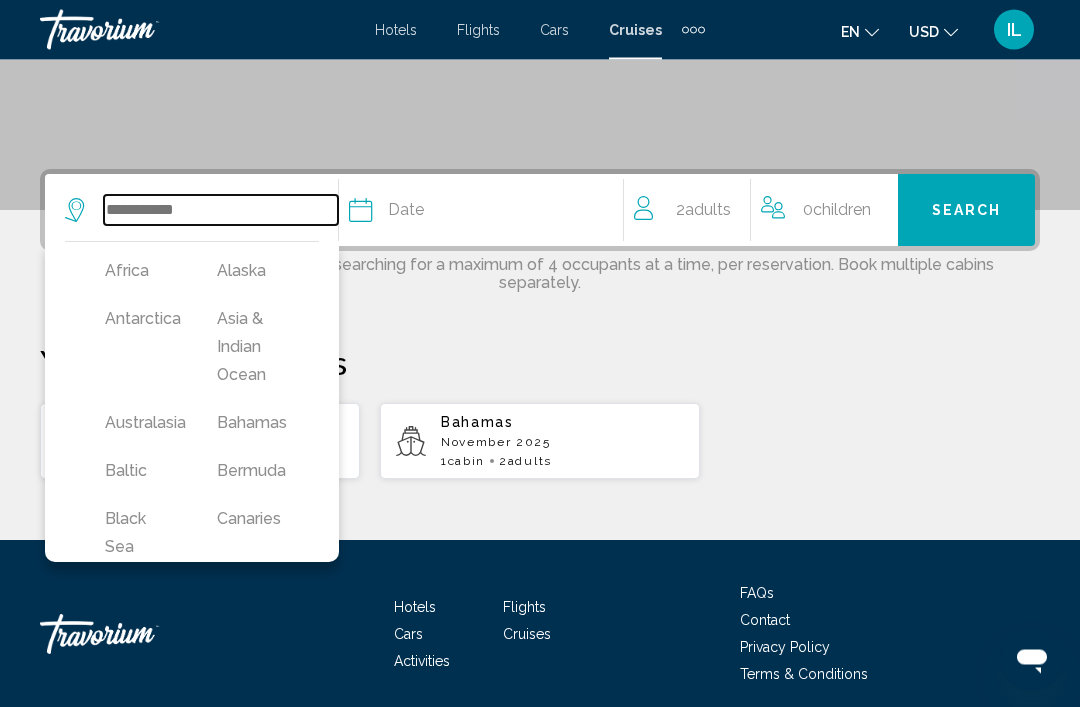 scroll, scrollTop: 401, scrollLeft: 0, axis: vertical 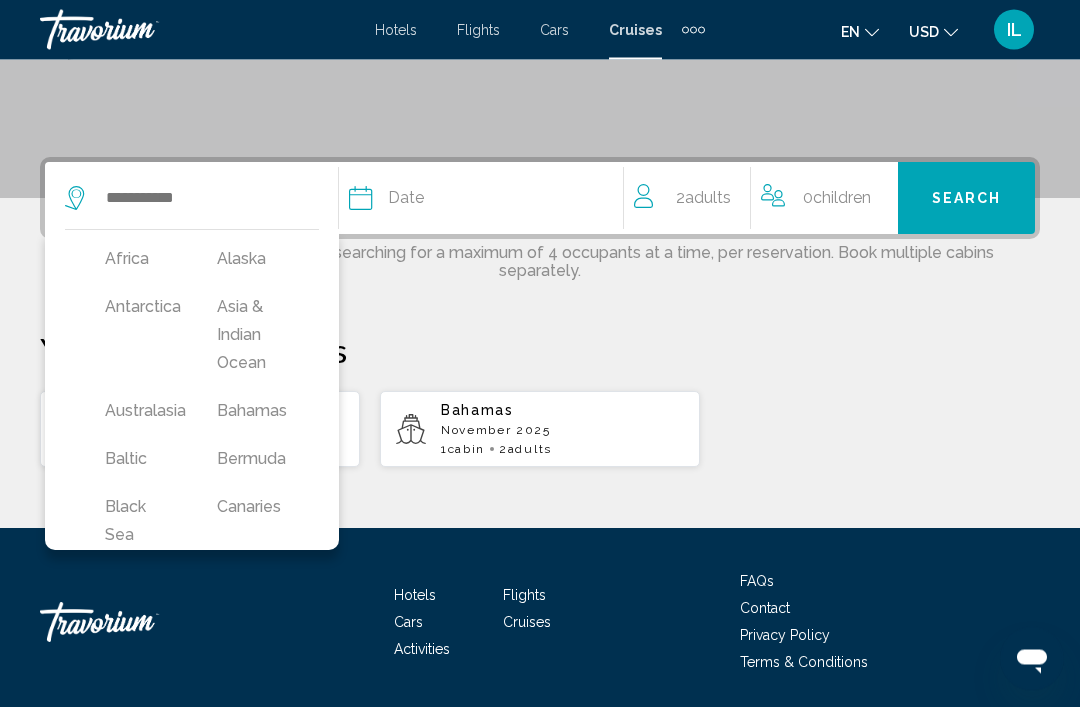 click on "Bahamas" at bounding box center [253, 412] 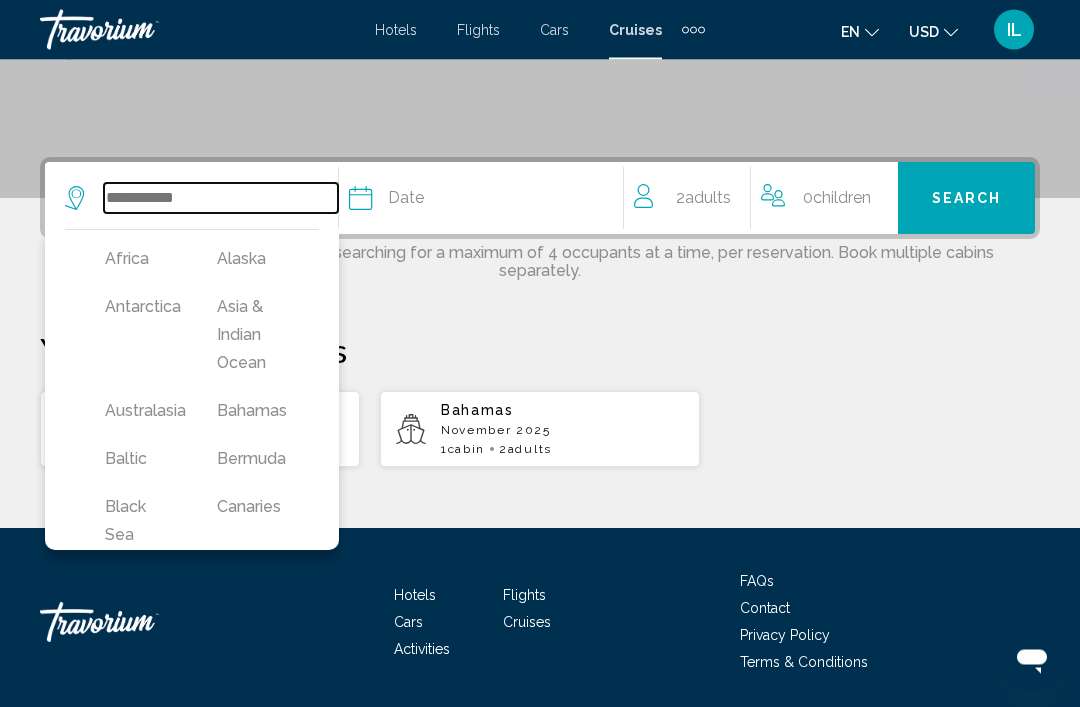 type on "*******" 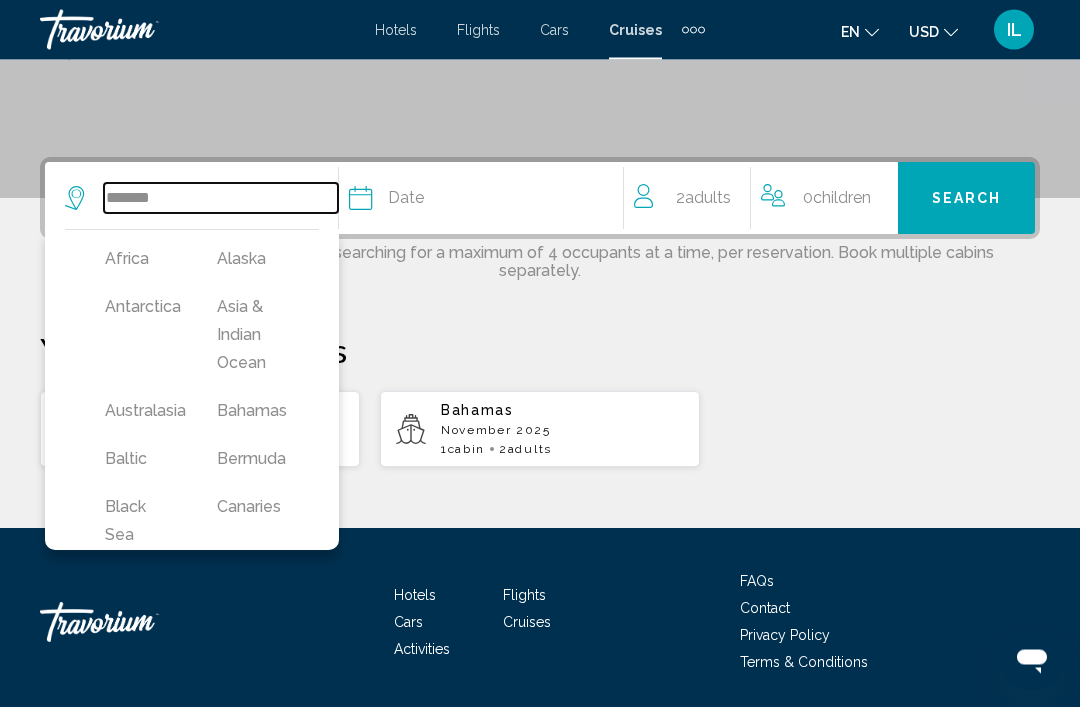 scroll, scrollTop: 402, scrollLeft: 0, axis: vertical 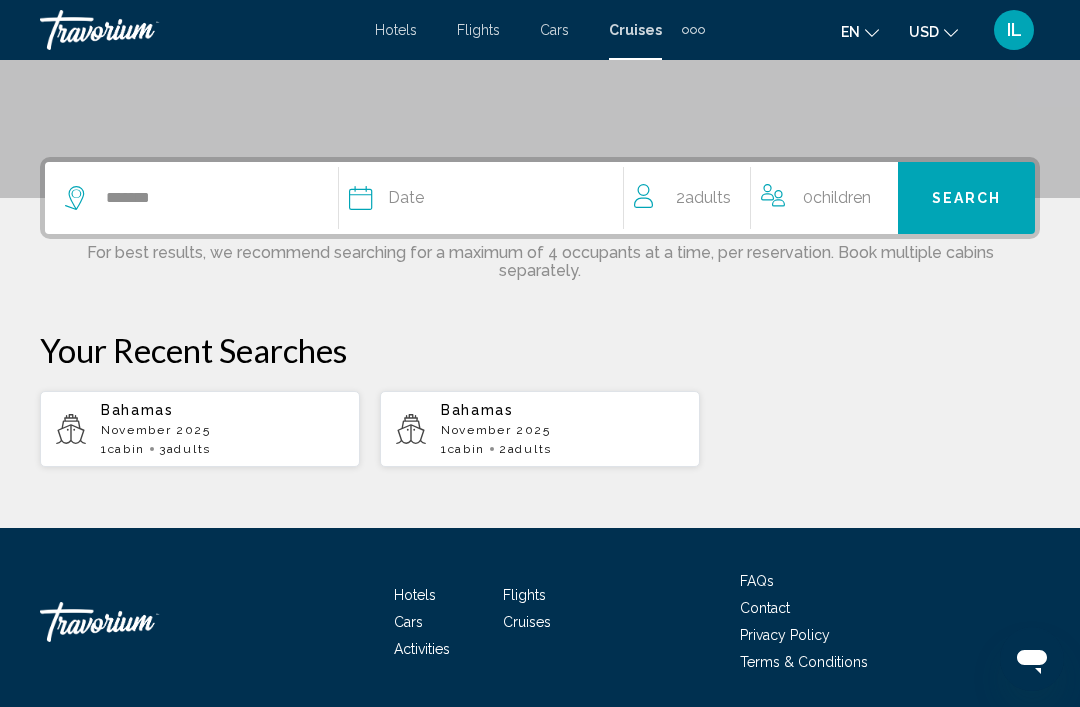 click on "Date" 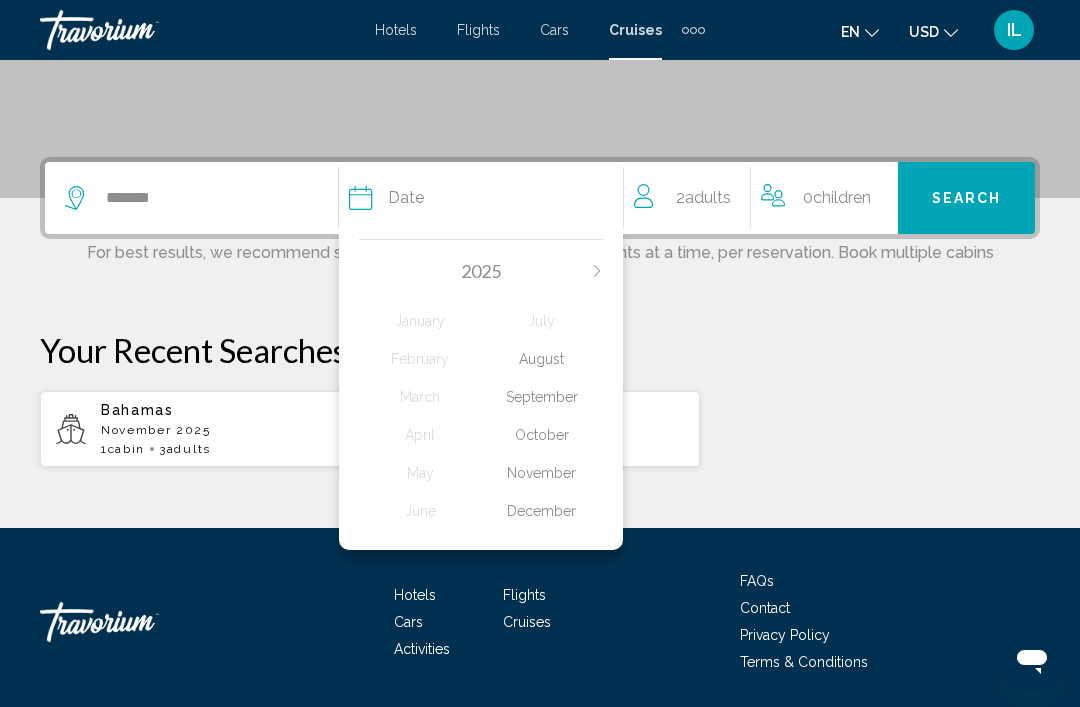 click 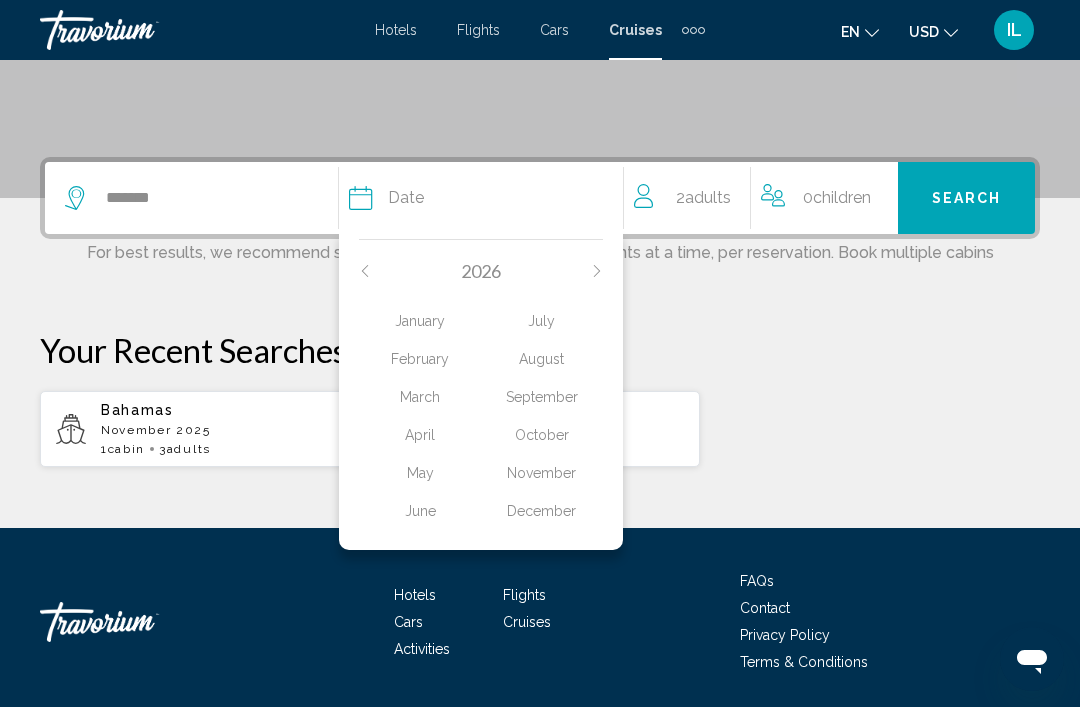 click on "2026" 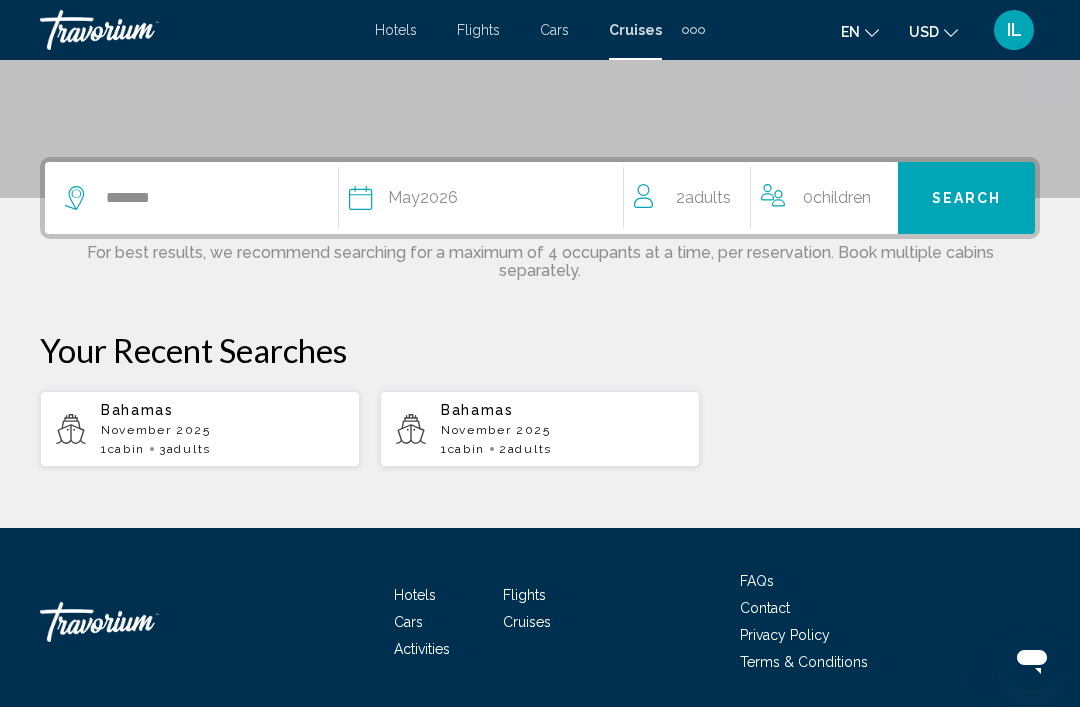 click on "2  Adult Adults" 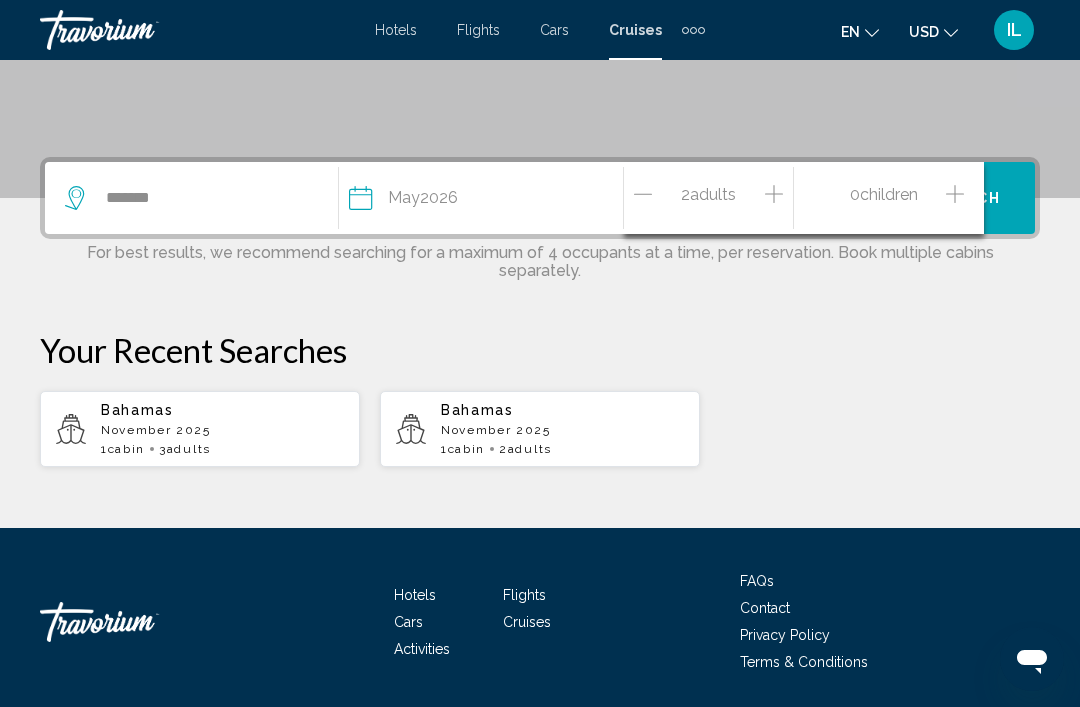 click at bounding box center (774, 198) 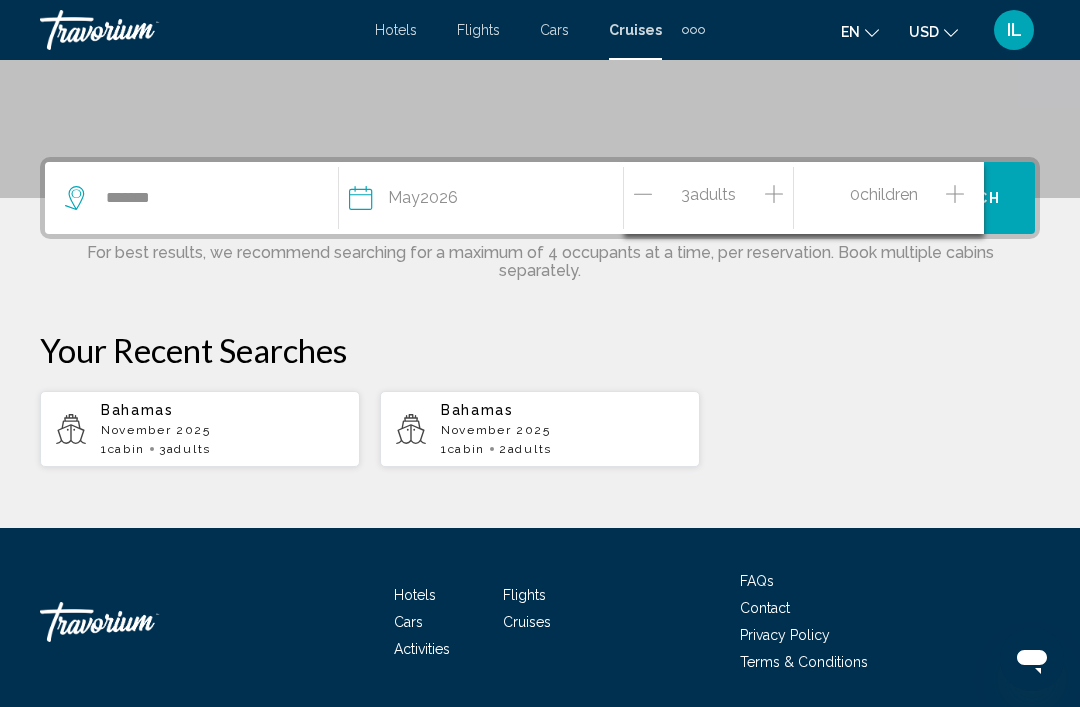 click on "3  Adult Adults" 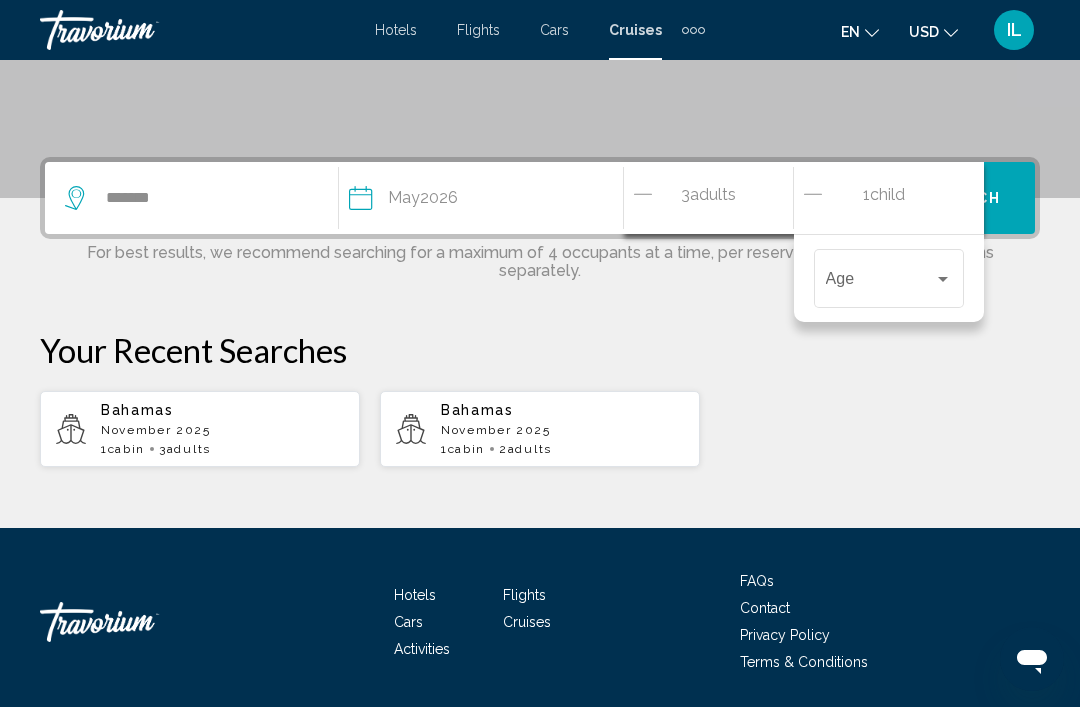 click at bounding box center [943, 279] 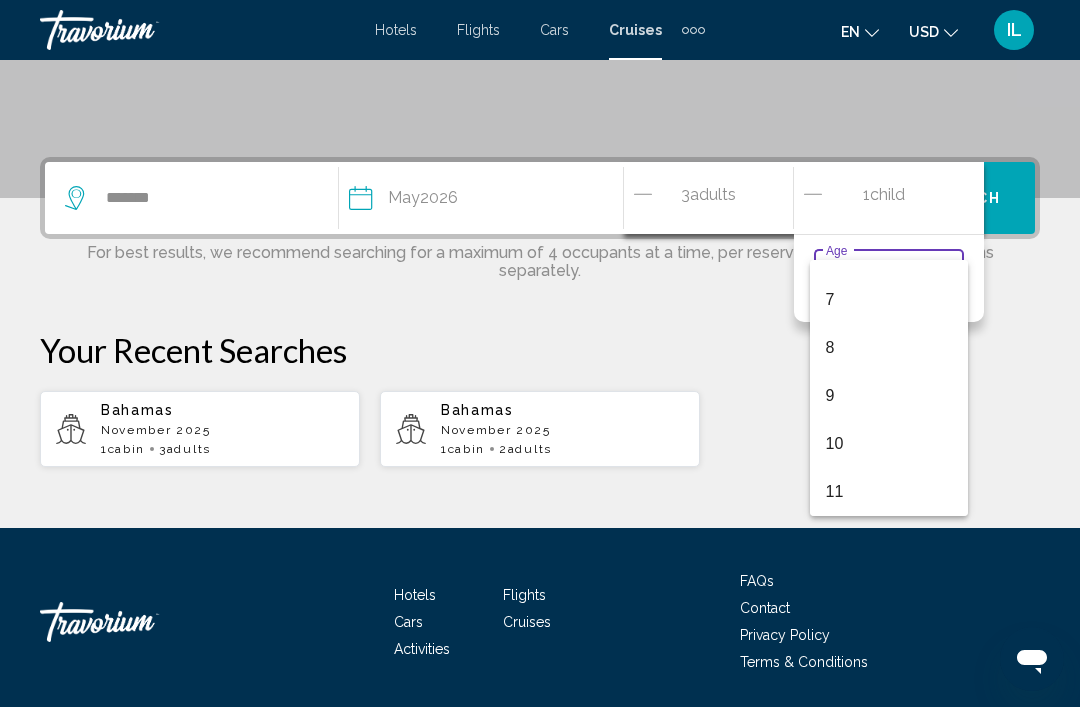 scroll, scrollTop: 320, scrollLeft: 0, axis: vertical 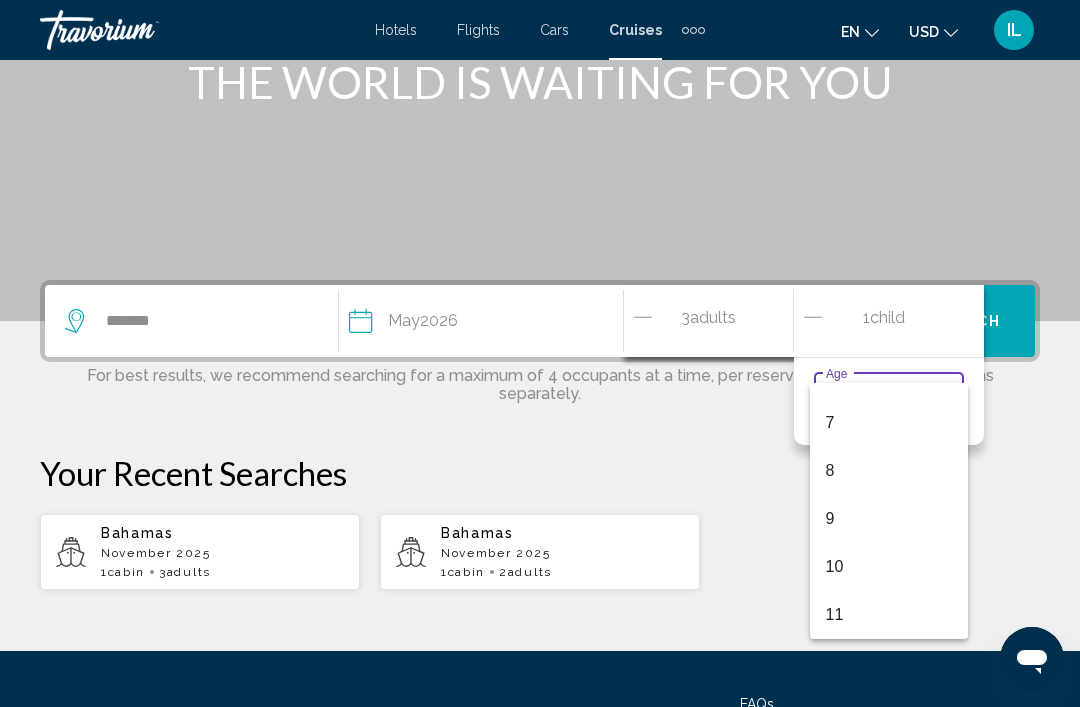 click at bounding box center (540, 353) 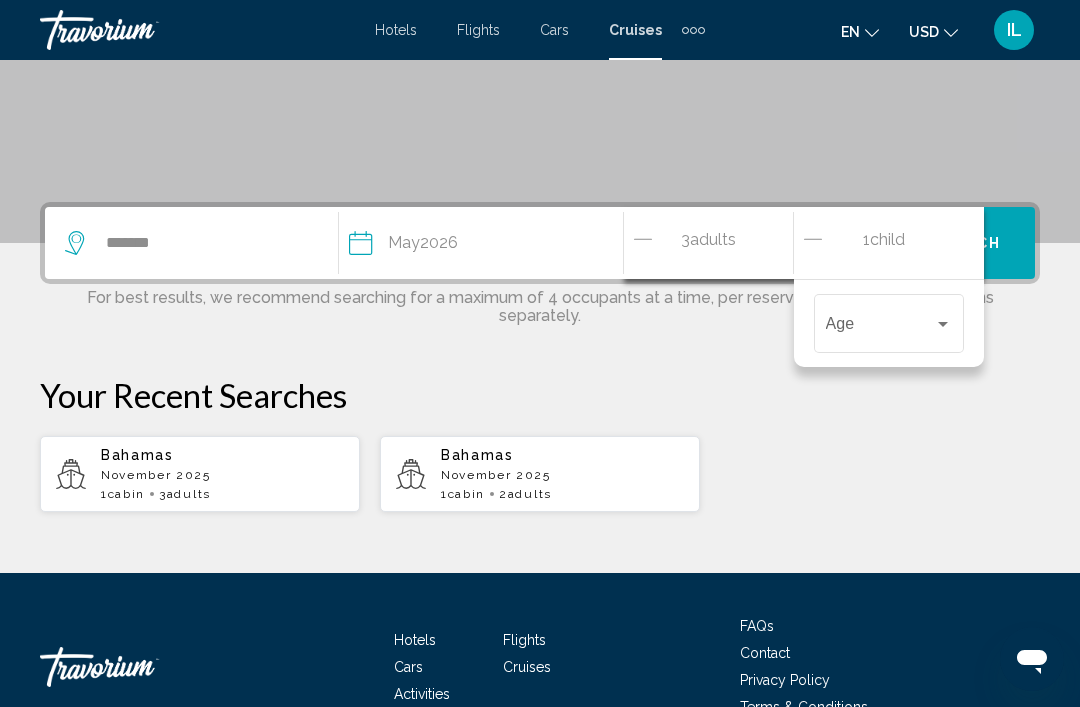 scroll, scrollTop: 356, scrollLeft: 0, axis: vertical 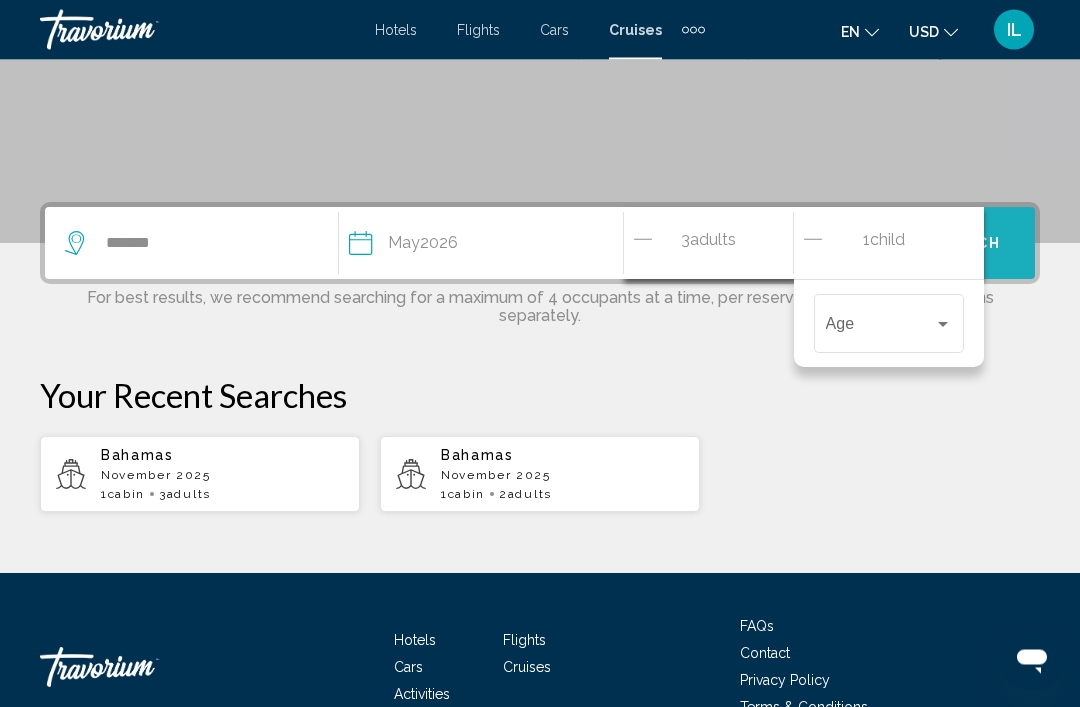 click on "Search" at bounding box center (966, 244) 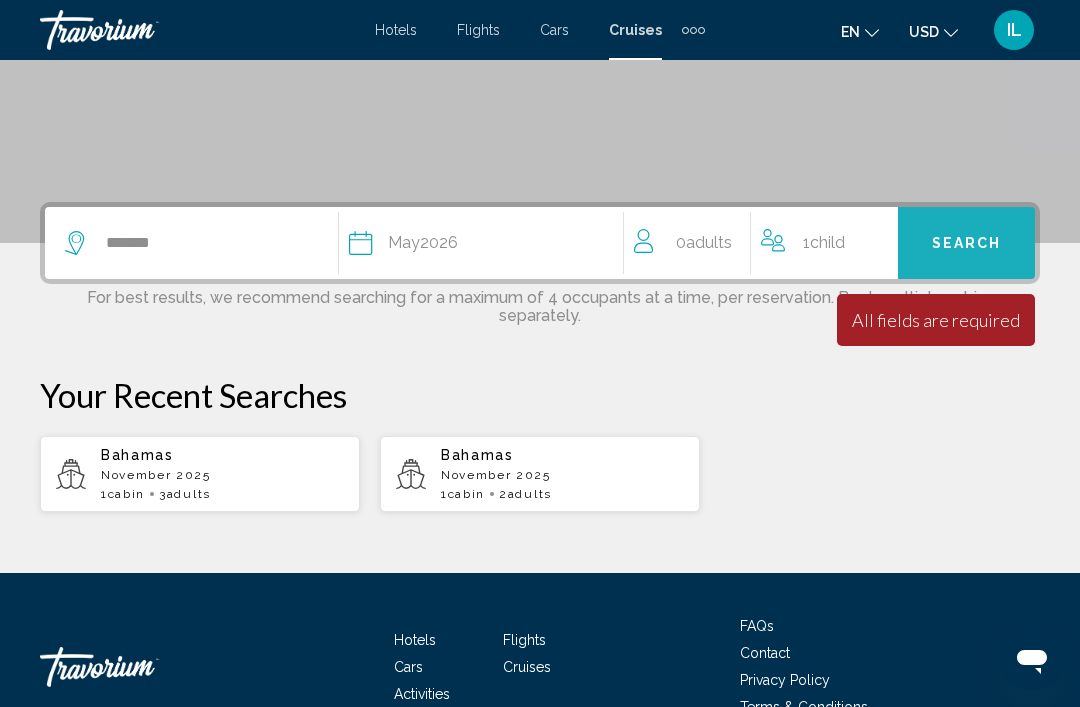 click on "Search" at bounding box center (966, 243) 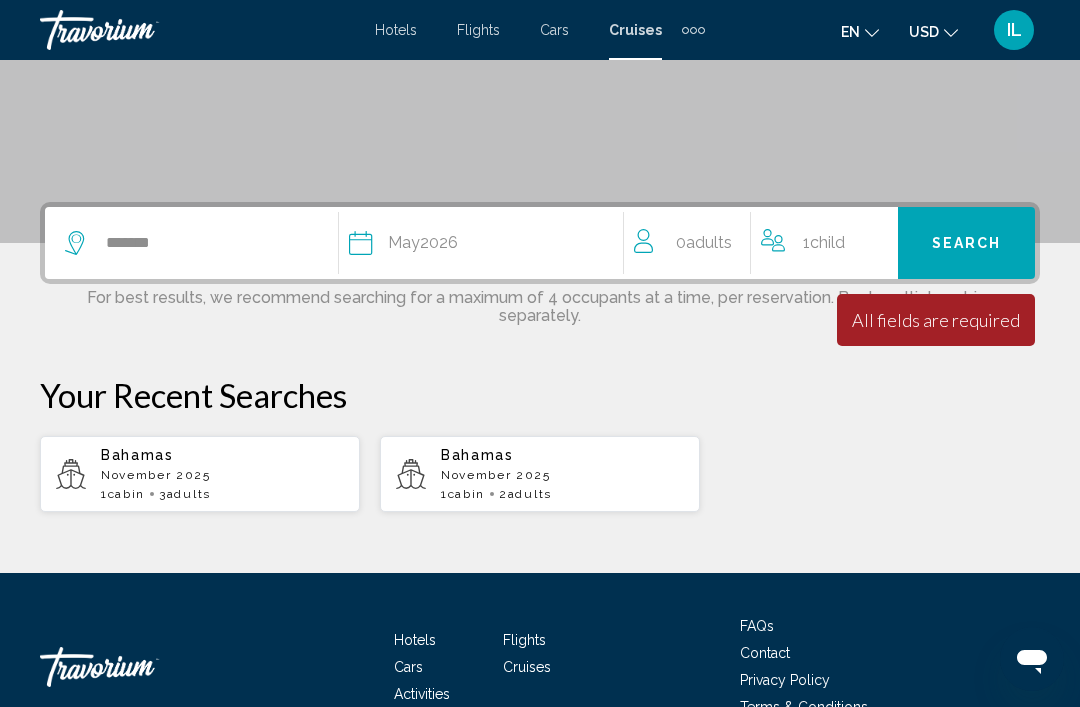click on "0  Adult Adults" 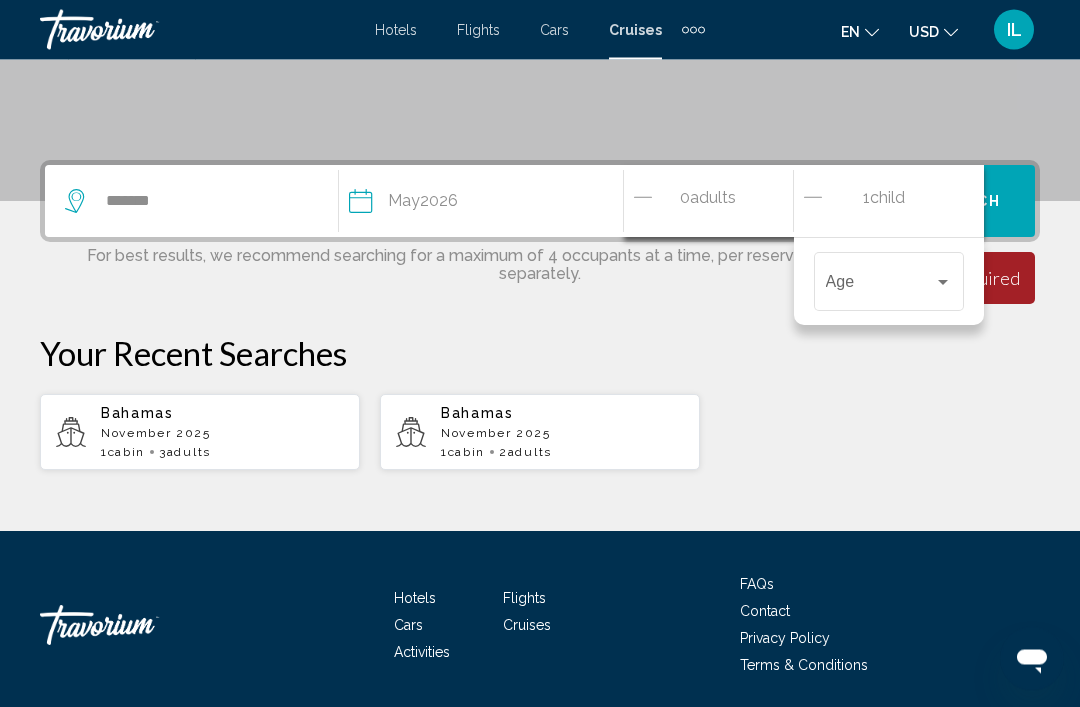 scroll, scrollTop: 401, scrollLeft: 0, axis: vertical 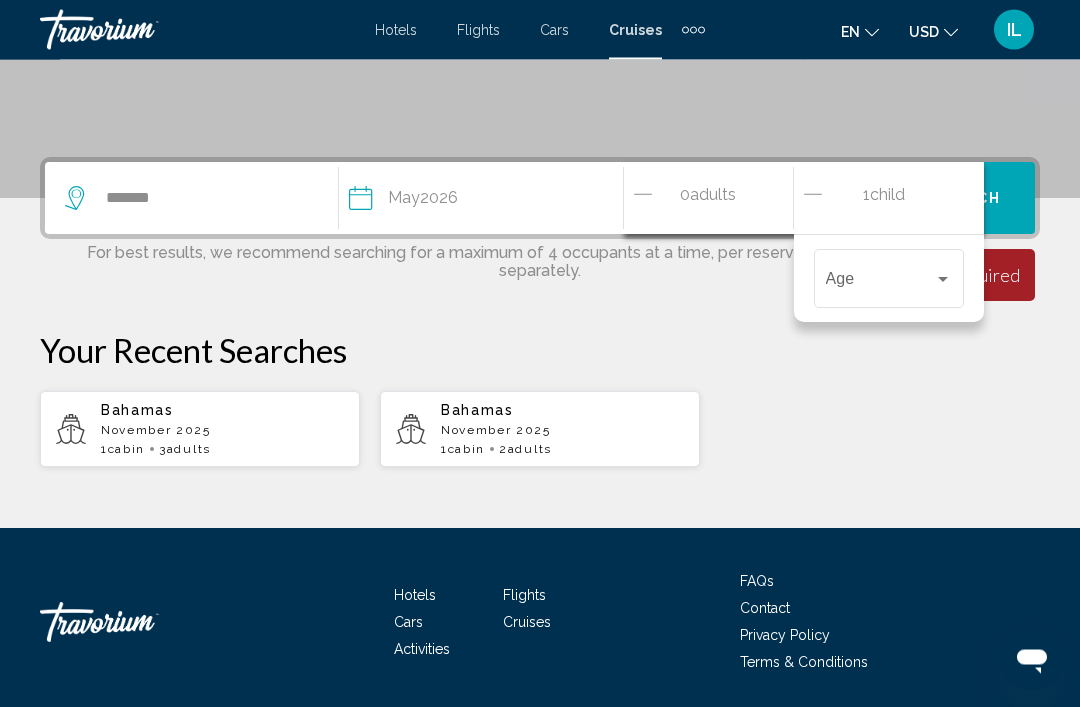 click on "0  Adult Adults" 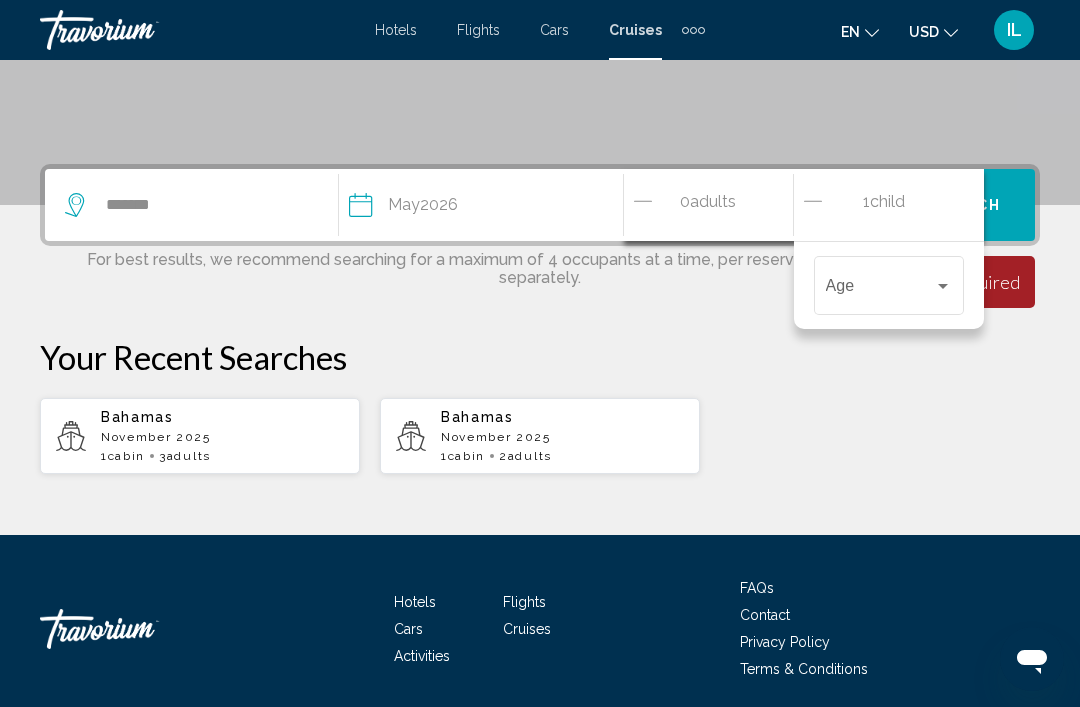 click on "Age" at bounding box center (889, 283) 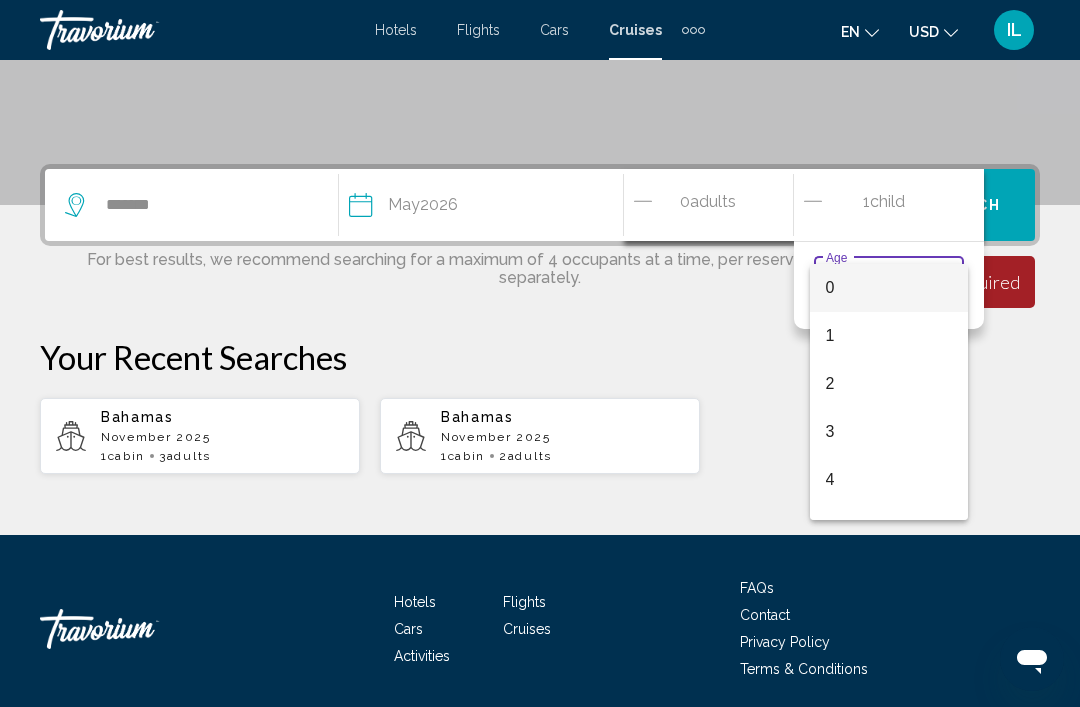 scroll, scrollTop: 402, scrollLeft: 0, axis: vertical 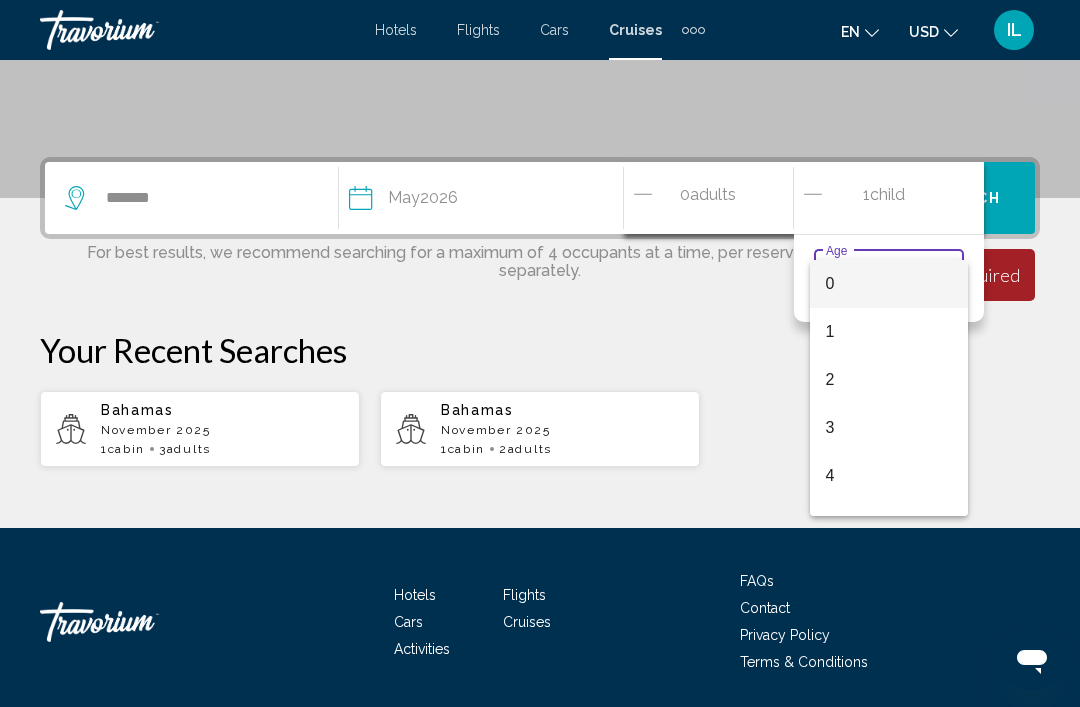 click at bounding box center [540, 353] 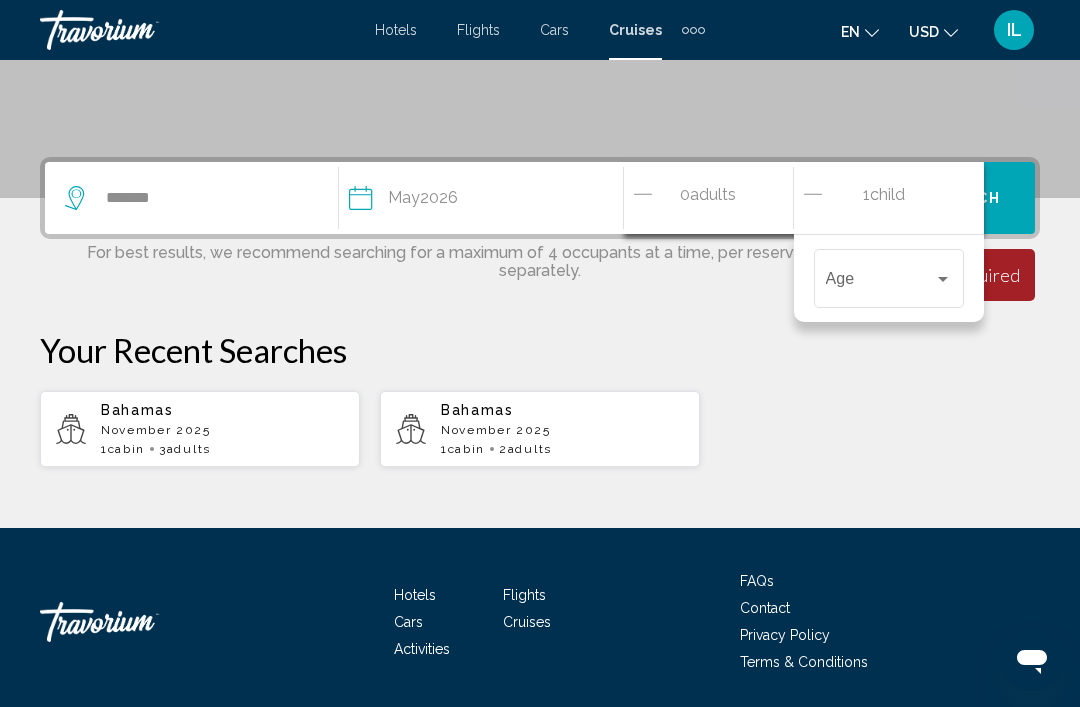 click 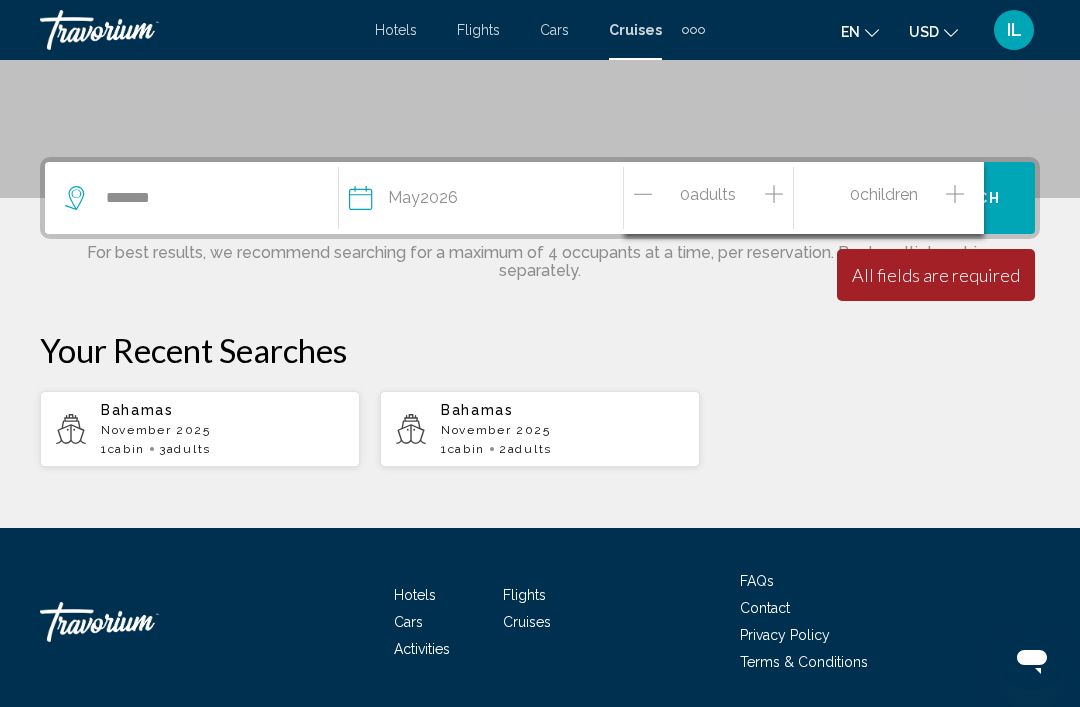 click 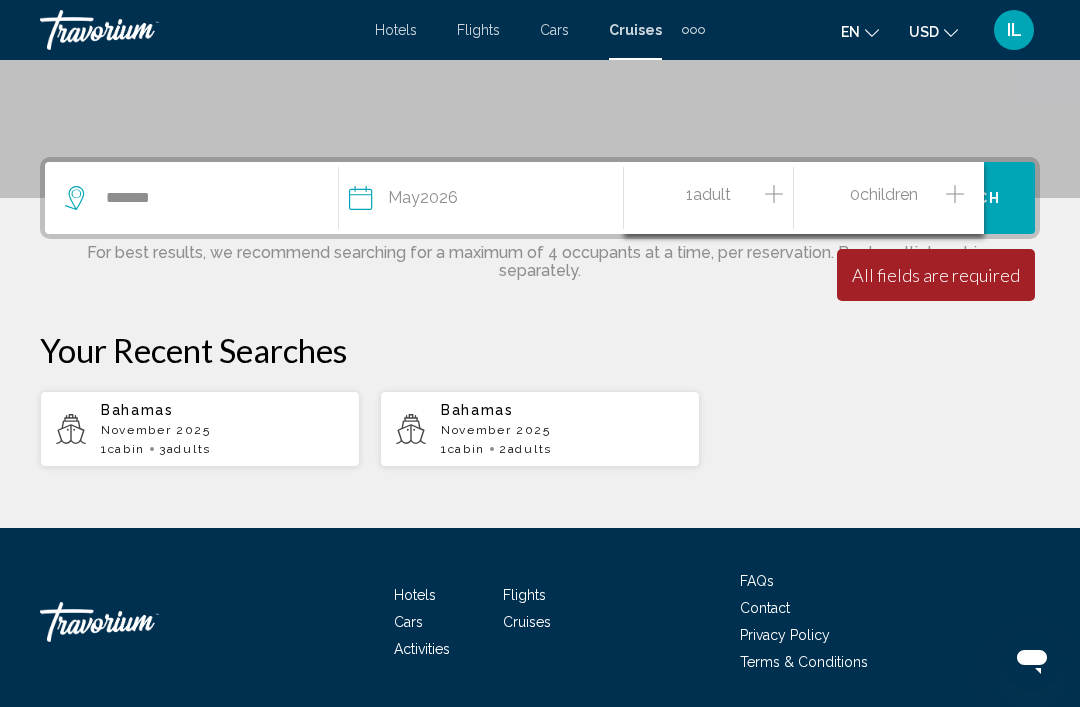 click 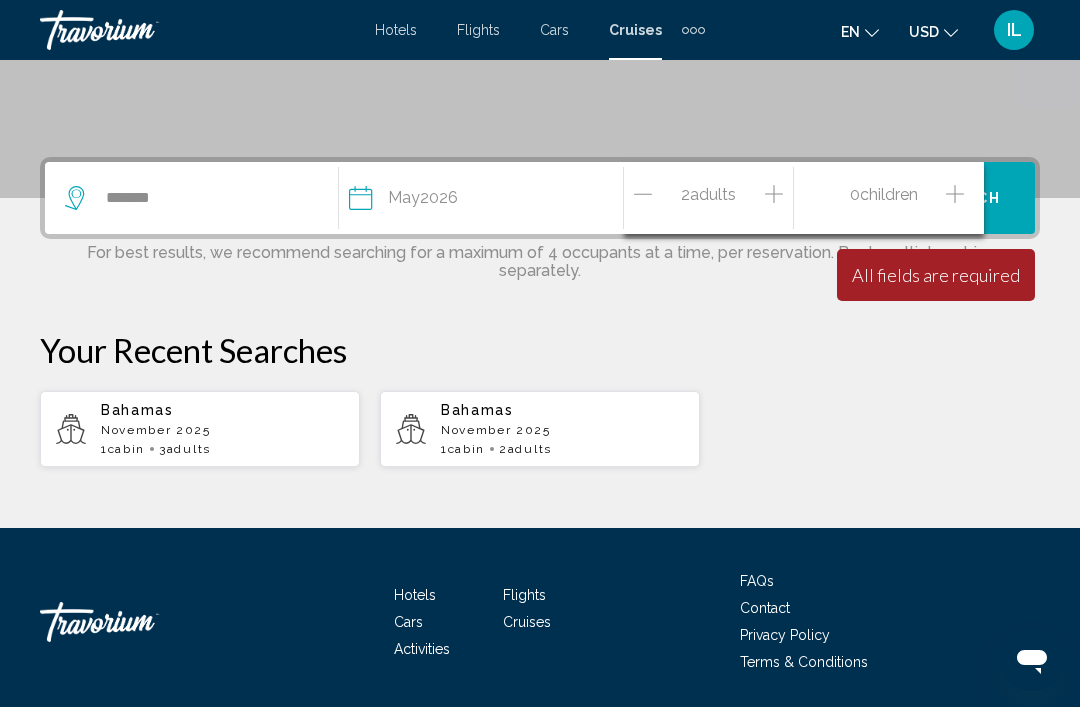 click 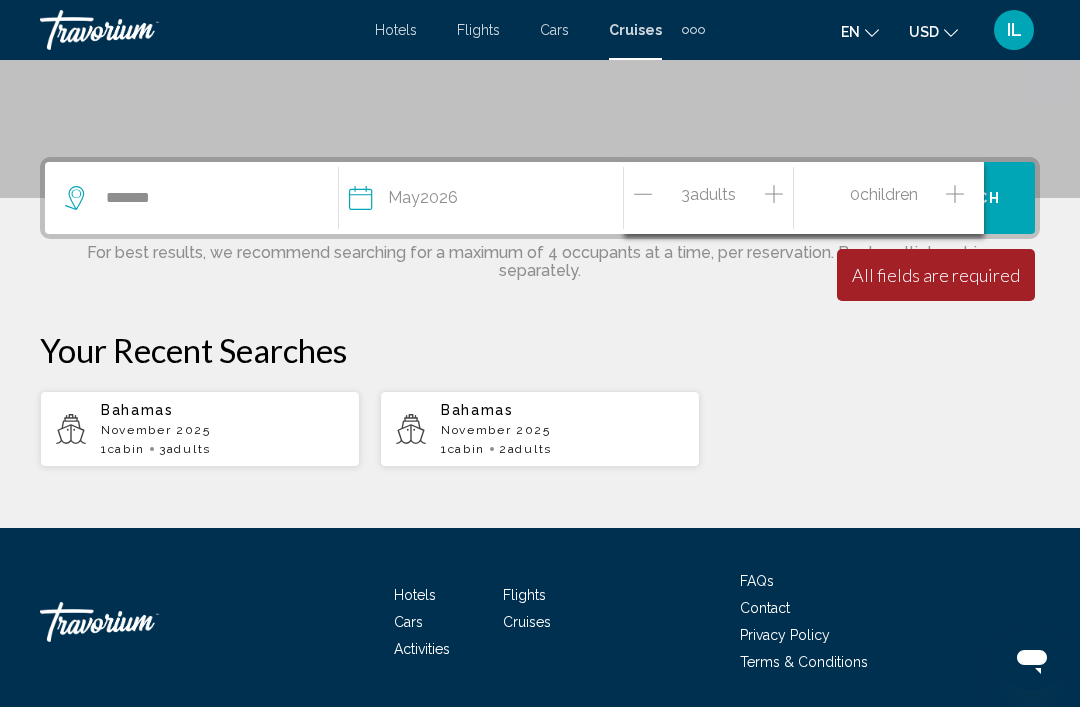 click on "Bahamas [MONTH] [YEAR] 1 cabin 3 Adult Adults Bahamas [MONTH] [YEAR] 1 cabin 2 Adult Adults" at bounding box center (540, 399) 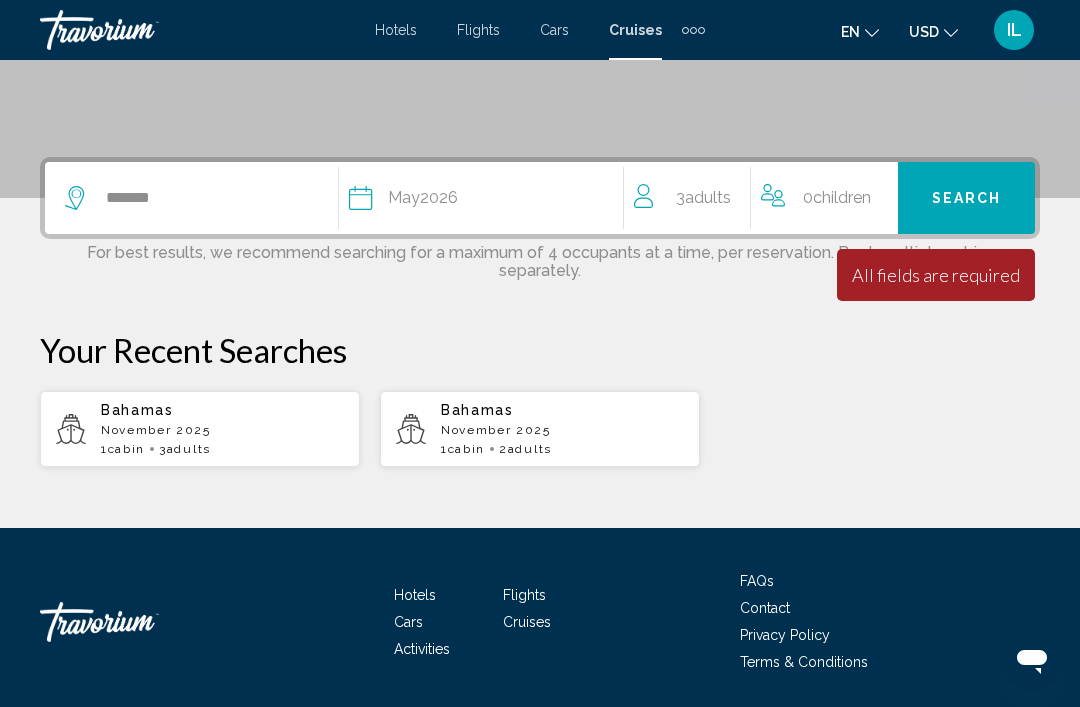 click on "Search" at bounding box center (967, 199) 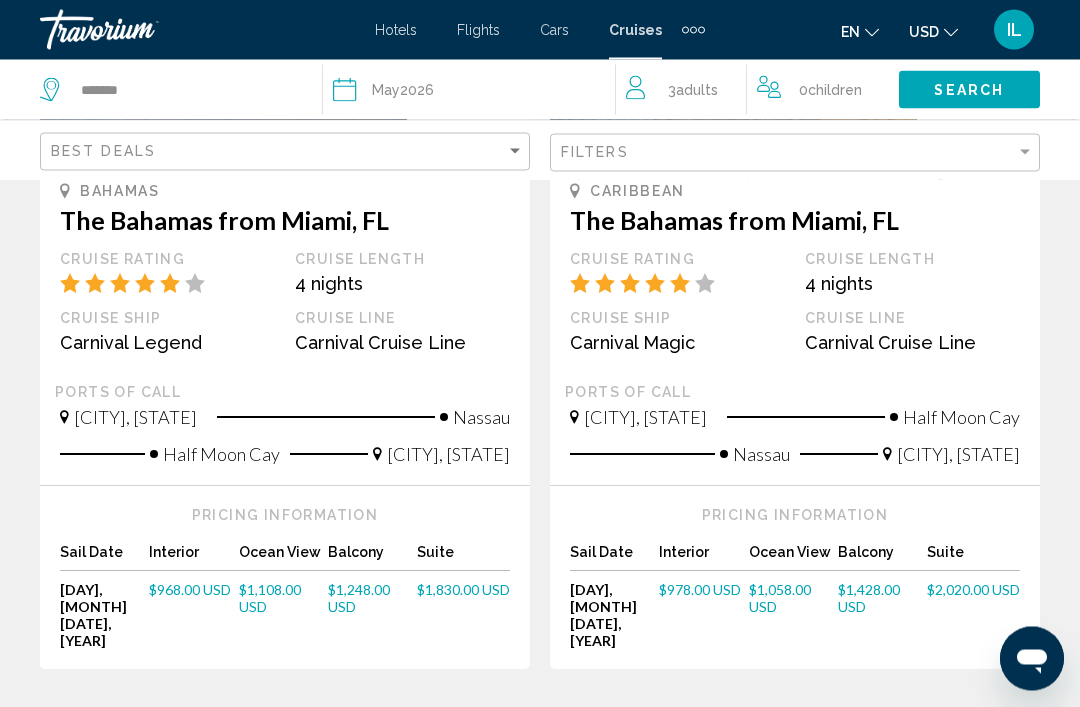scroll, scrollTop: 2563, scrollLeft: 0, axis: vertical 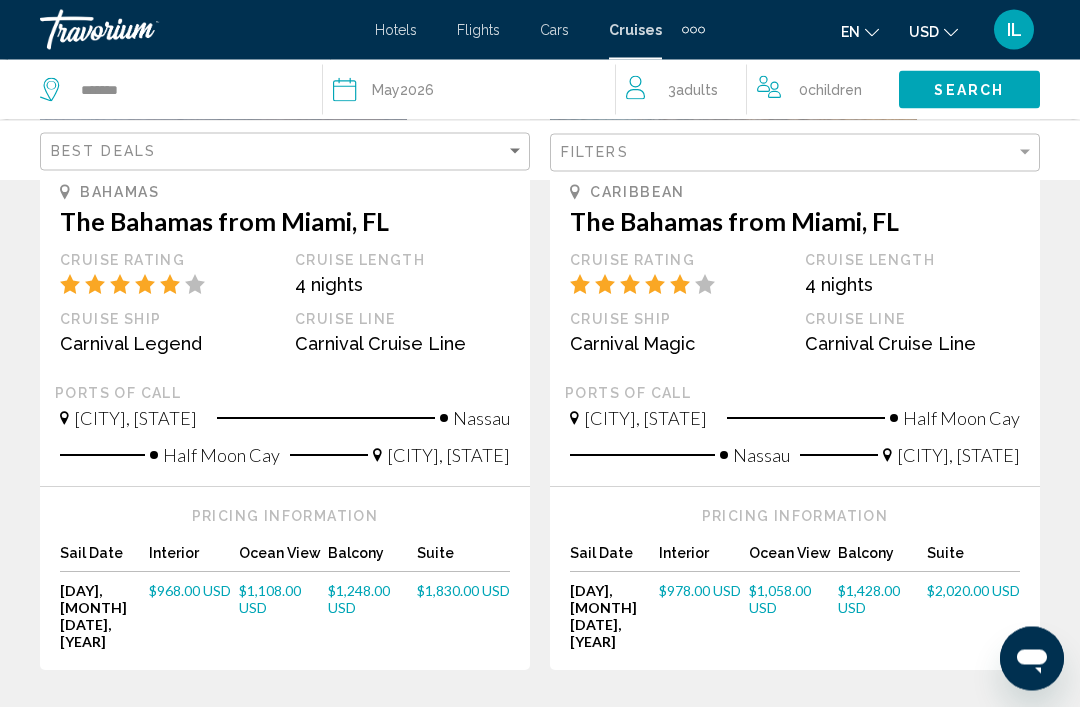 click on "2" at bounding box center [400, 731] 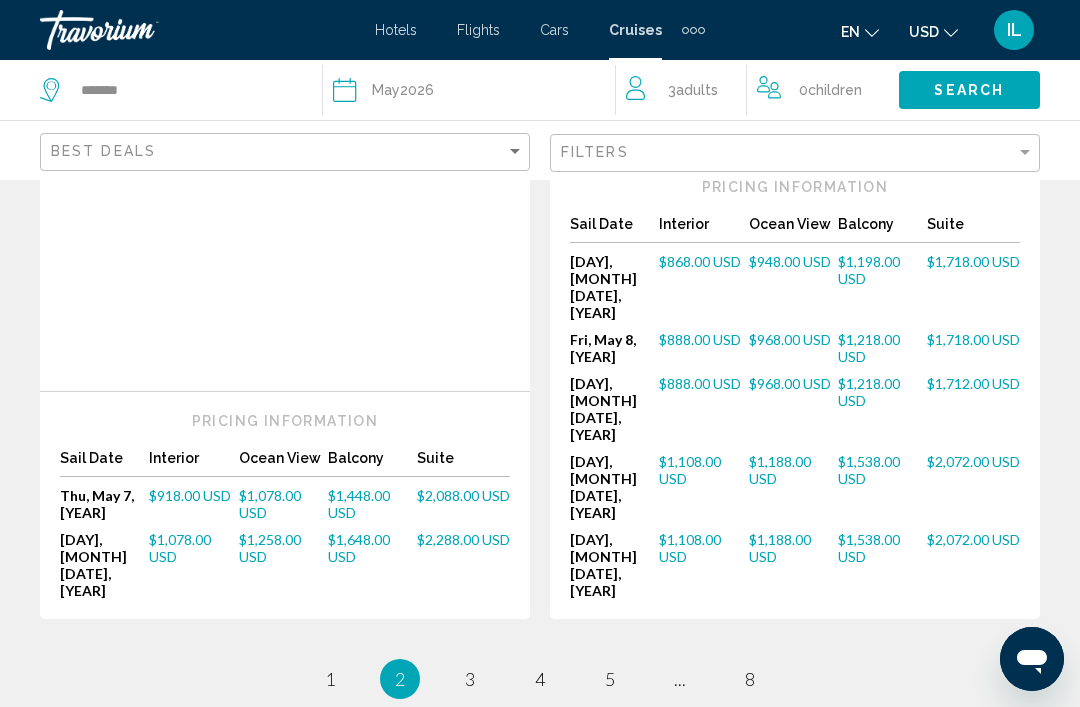 scroll, scrollTop: 2695, scrollLeft: 0, axis: vertical 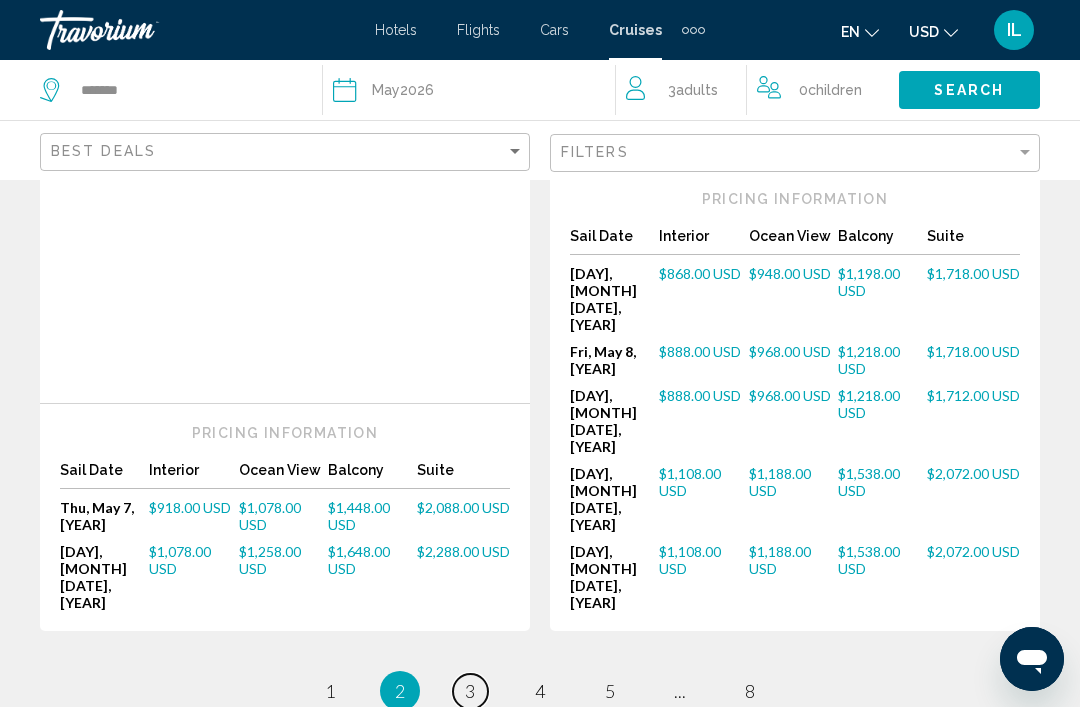 click on "page  3" at bounding box center [470, 691] 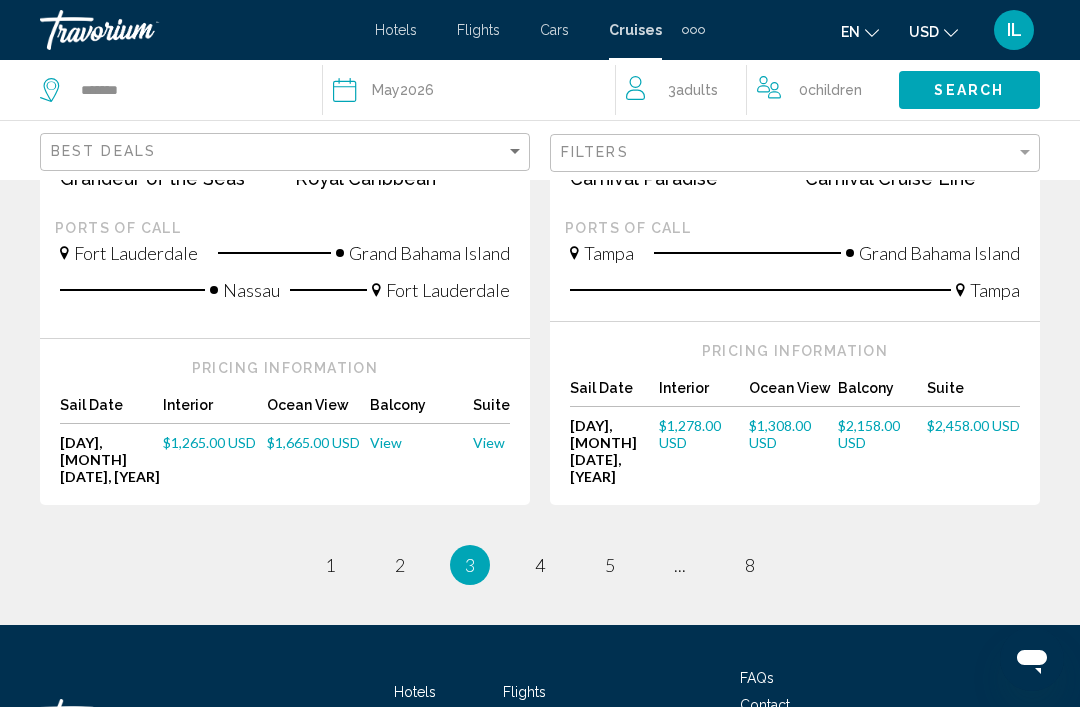 scroll, scrollTop: 2504, scrollLeft: 0, axis: vertical 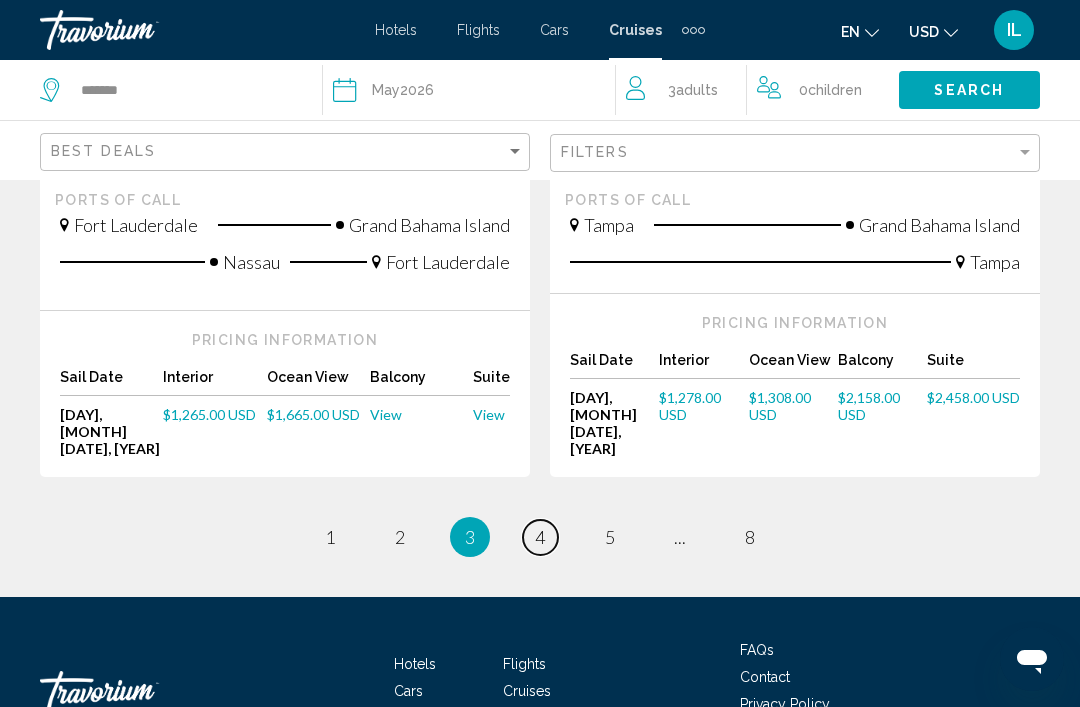 click on "page  4" at bounding box center [540, 537] 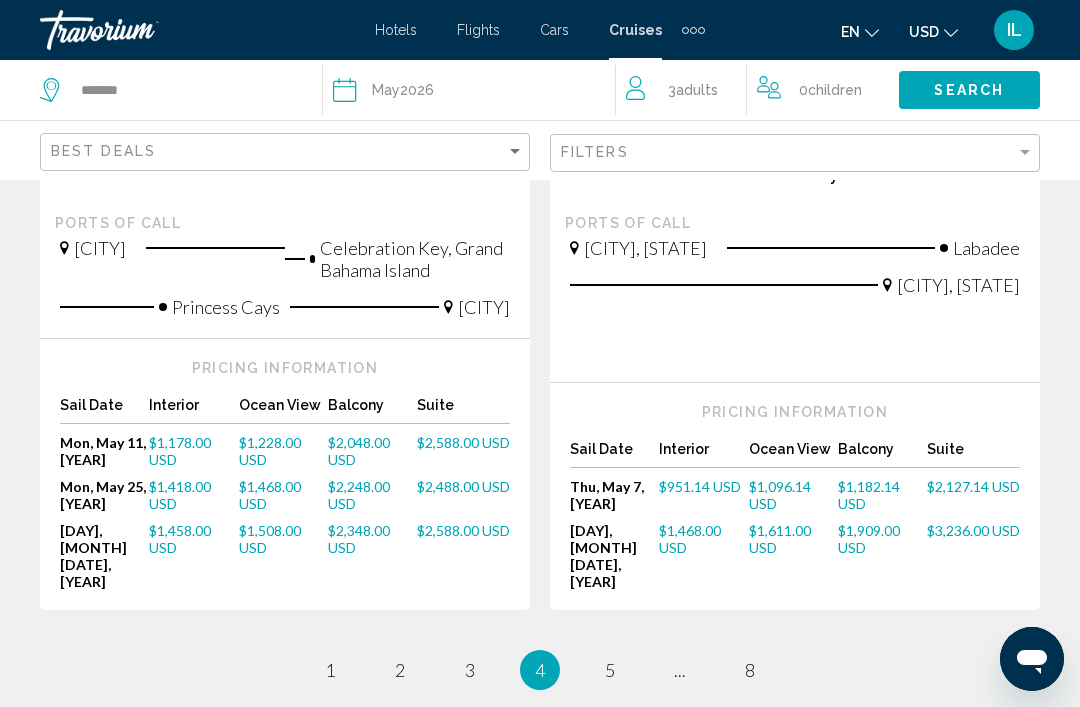 scroll, scrollTop: 2473, scrollLeft: 0, axis: vertical 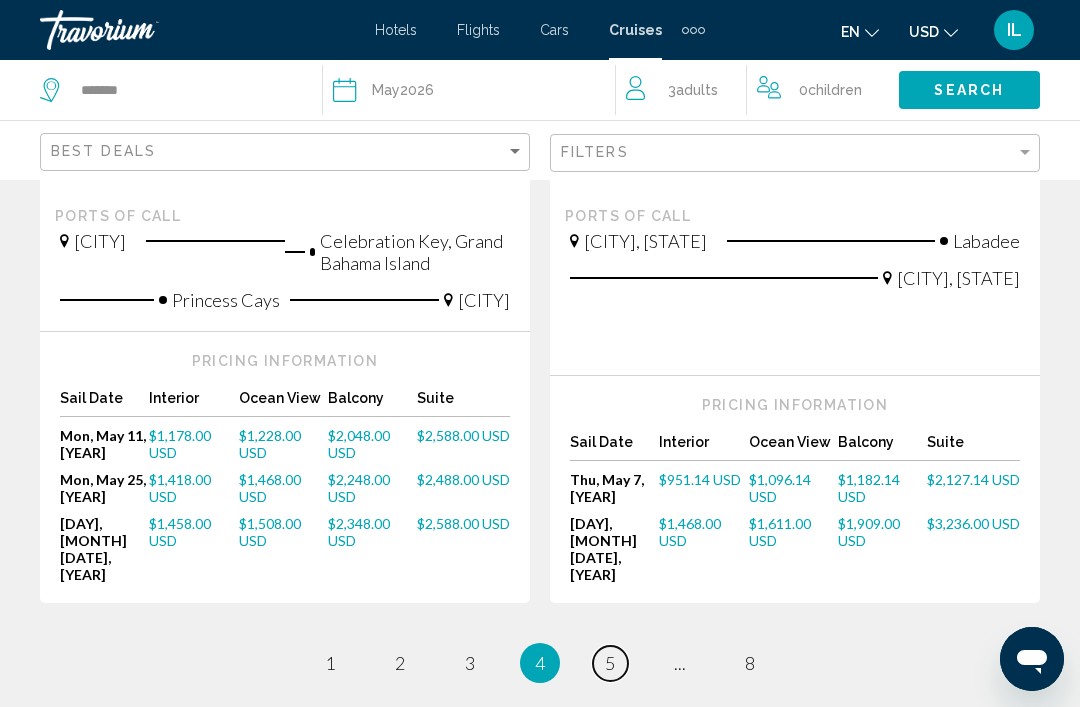click on "page  5" at bounding box center (610, 663) 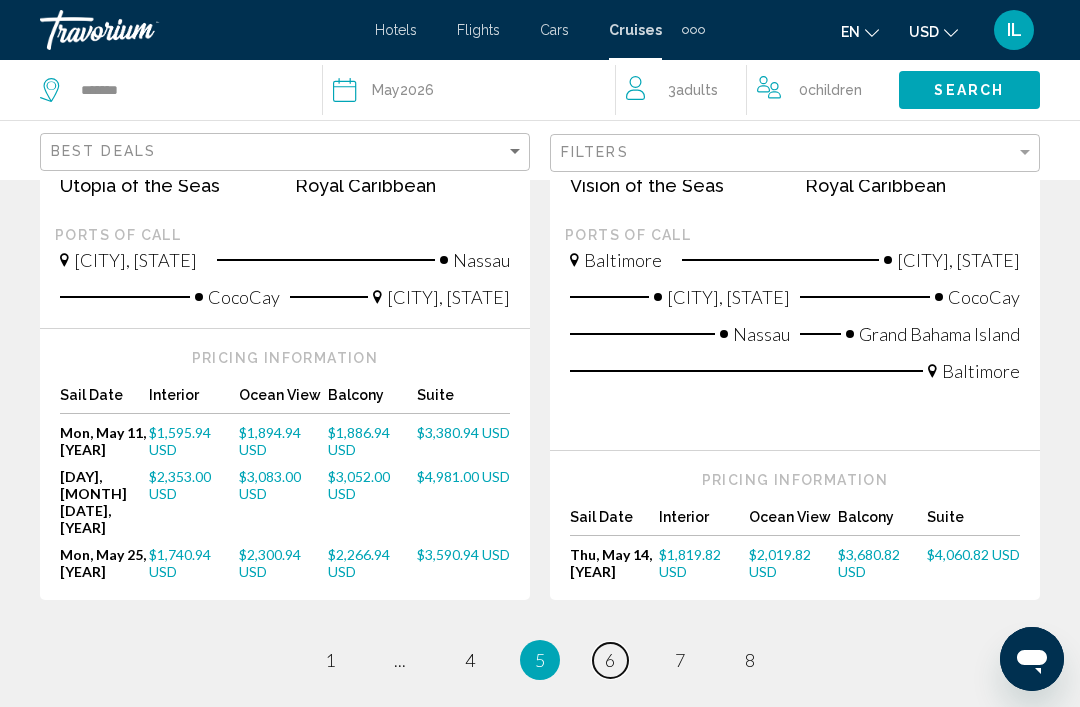 scroll, scrollTop: 2606, scrollLeft: 0, axis: vertical 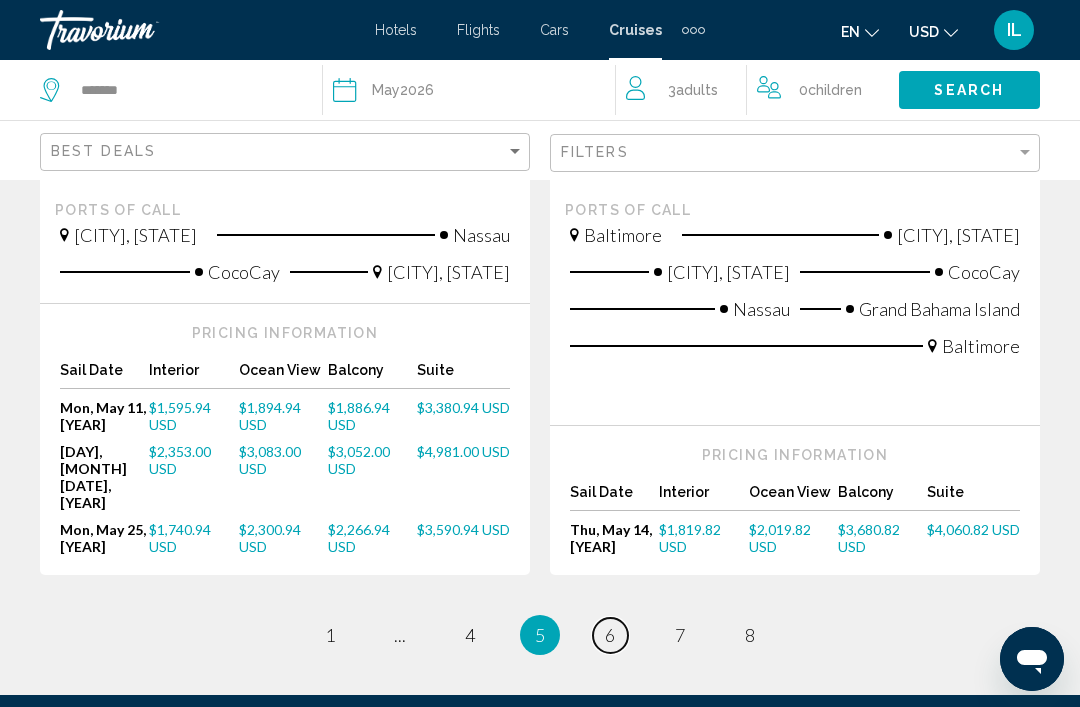 click on "6" at bounding box center [610, 635] 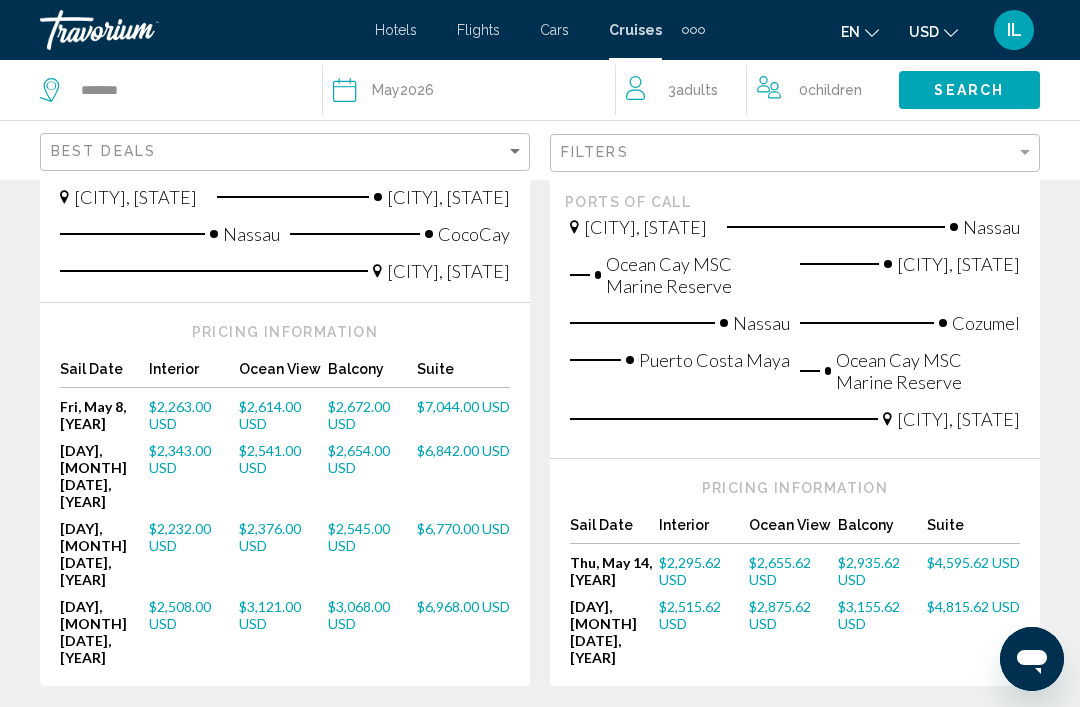 scroll, scrollTop: 2648, scrollLeft: 0, axis: vertical 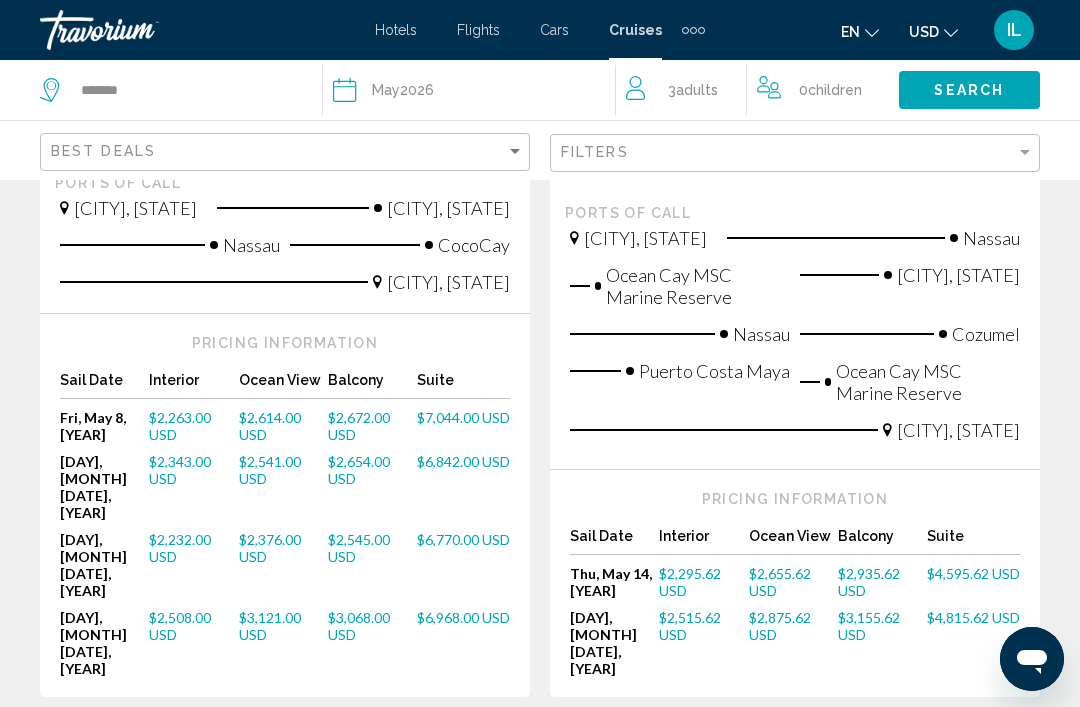 click on "page  7" at bounding box center (680, 757) 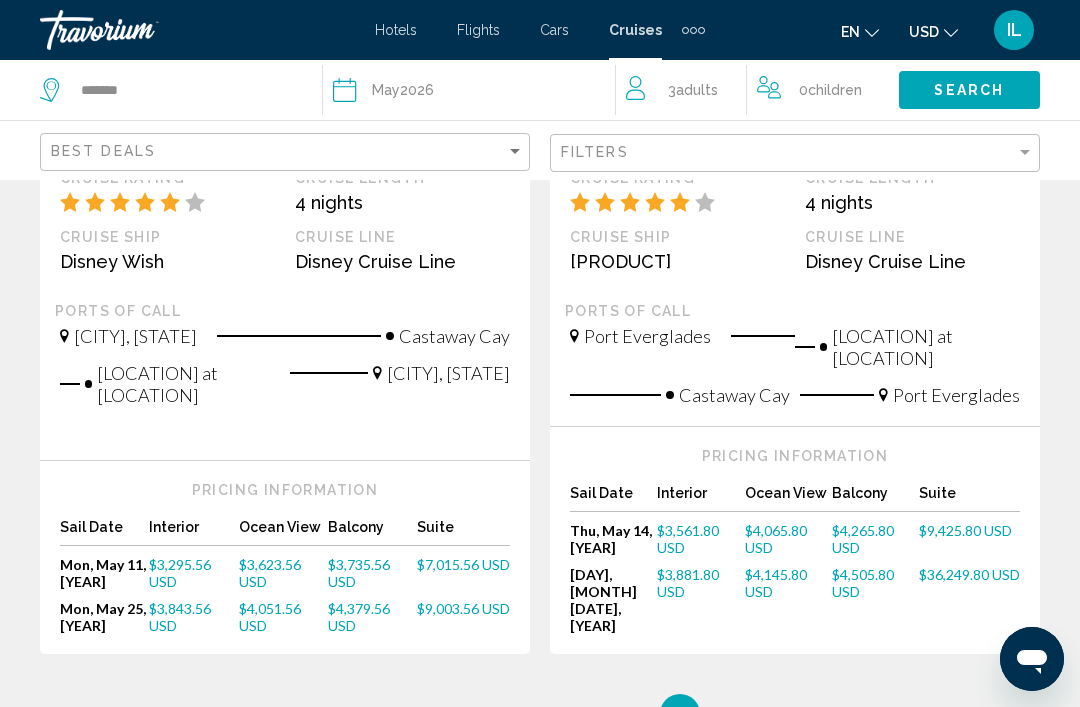 scroll, scrollTop: 2638, scrollLeft: 0, axis: vertical 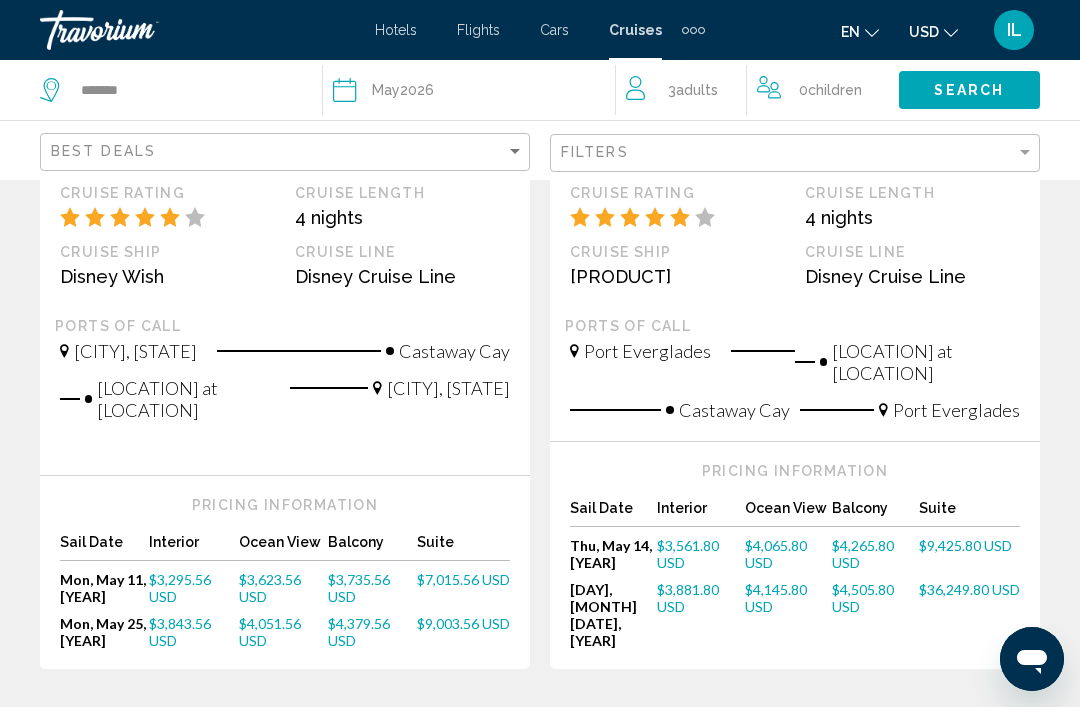 click on "page  8" at bounding box center (750, 729) 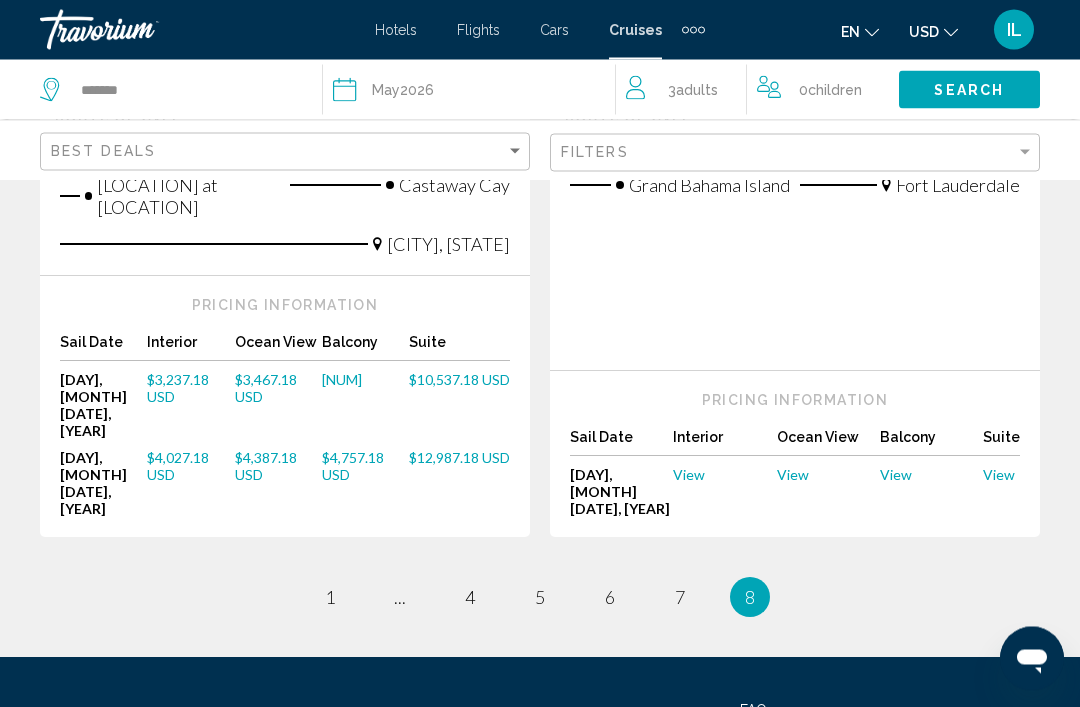 scroll, scrollTop: 701, scrollLeft: 0, axis: vertical 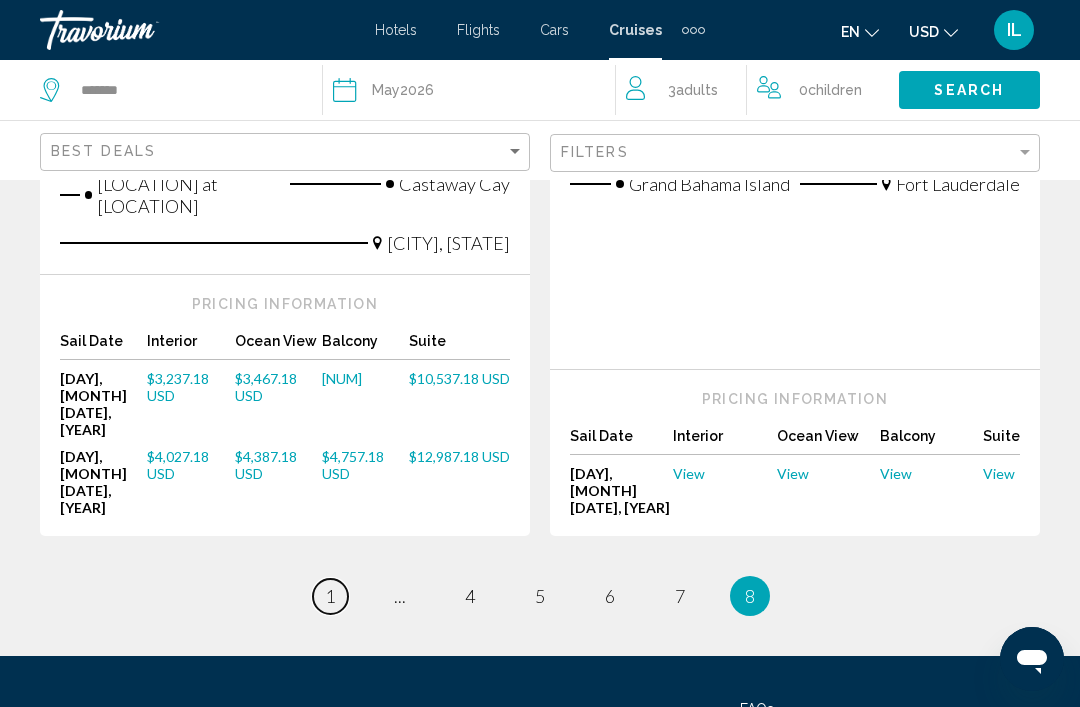 click on "page  1" at bounding box center (330, 596) 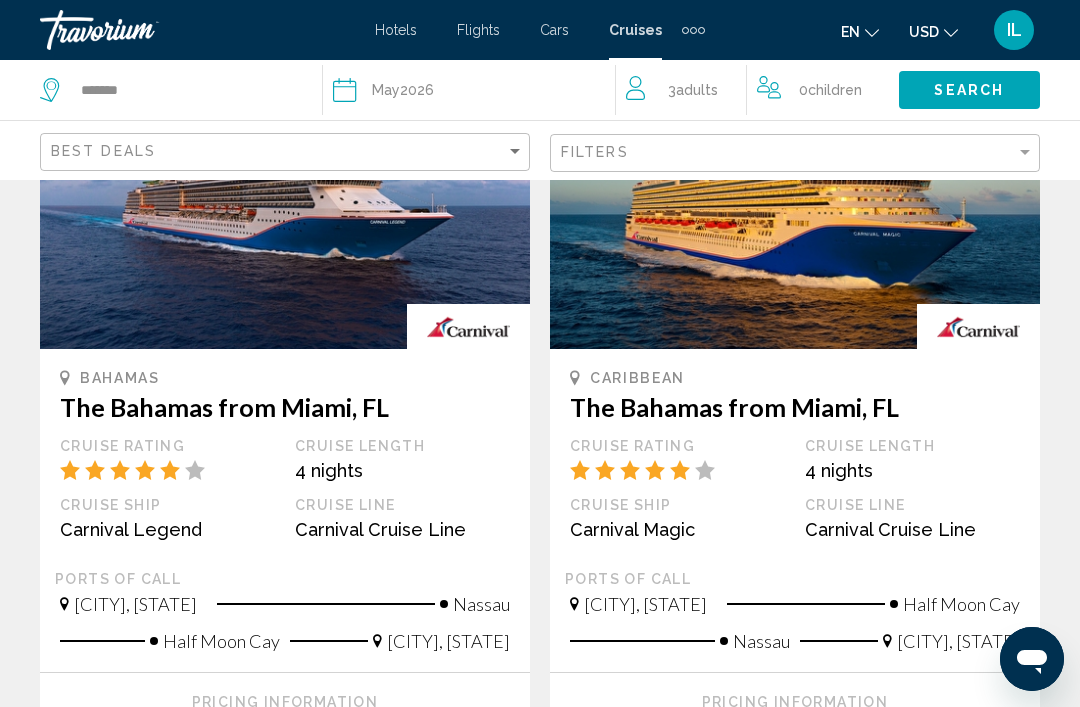 scroll, scrollTop: 2591, scrollLeft: 0, axis: vertical 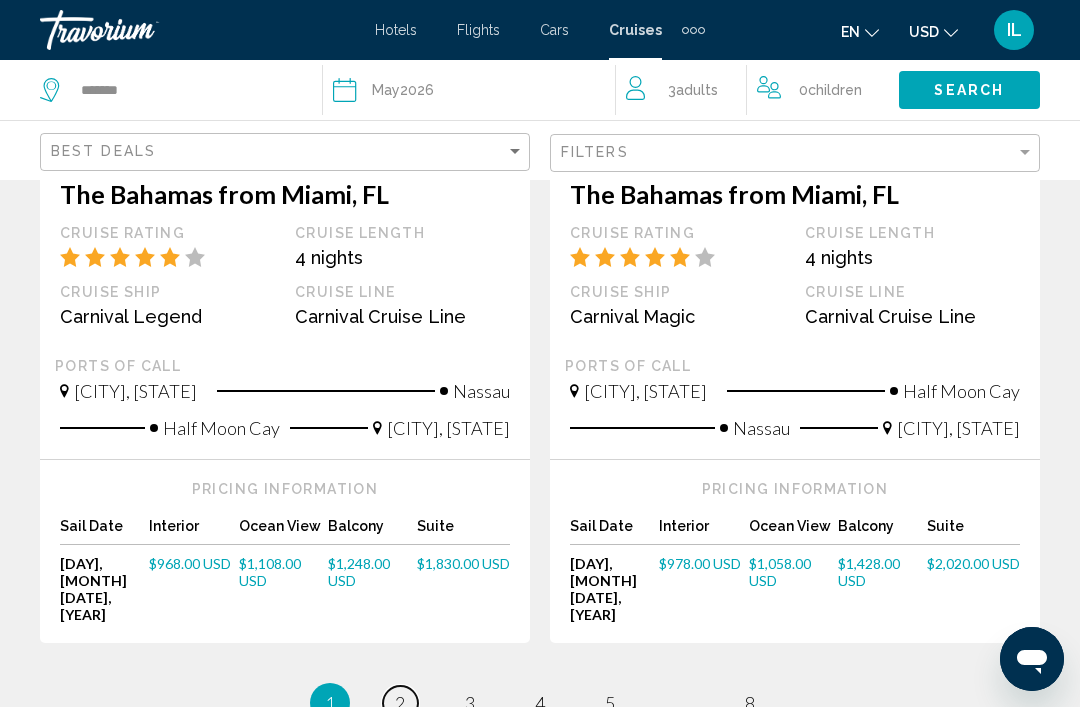 click on "2" at bounding box center (400, 703) 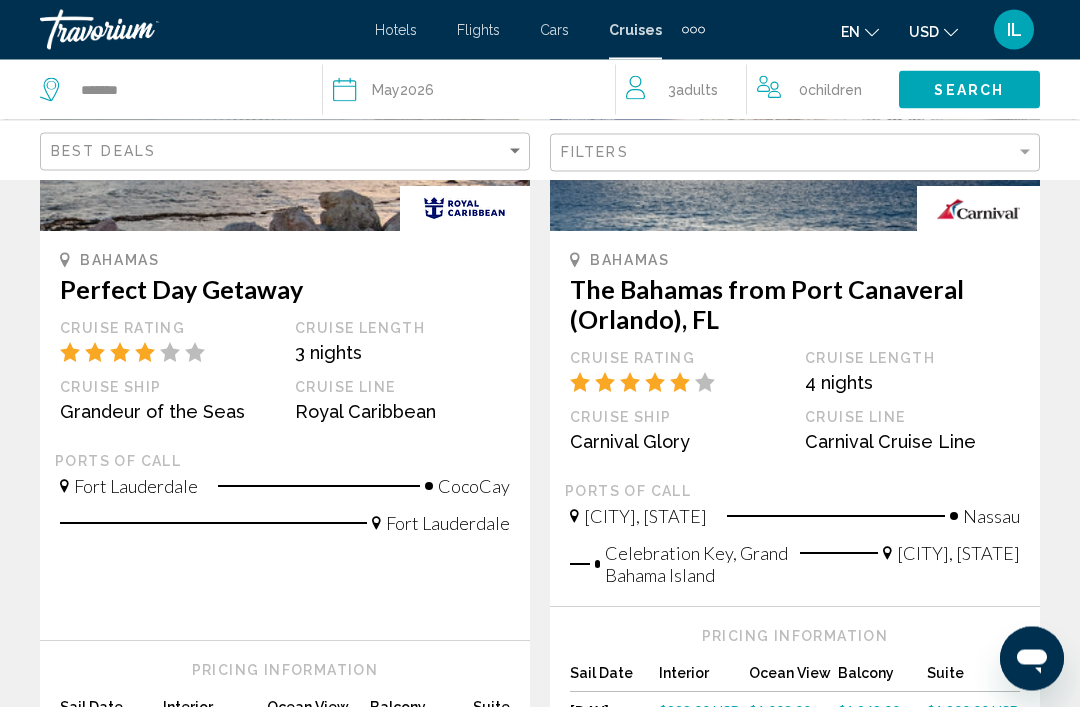 scroll, scrollTop: 362, scrollLeft: 0, axis: vertical 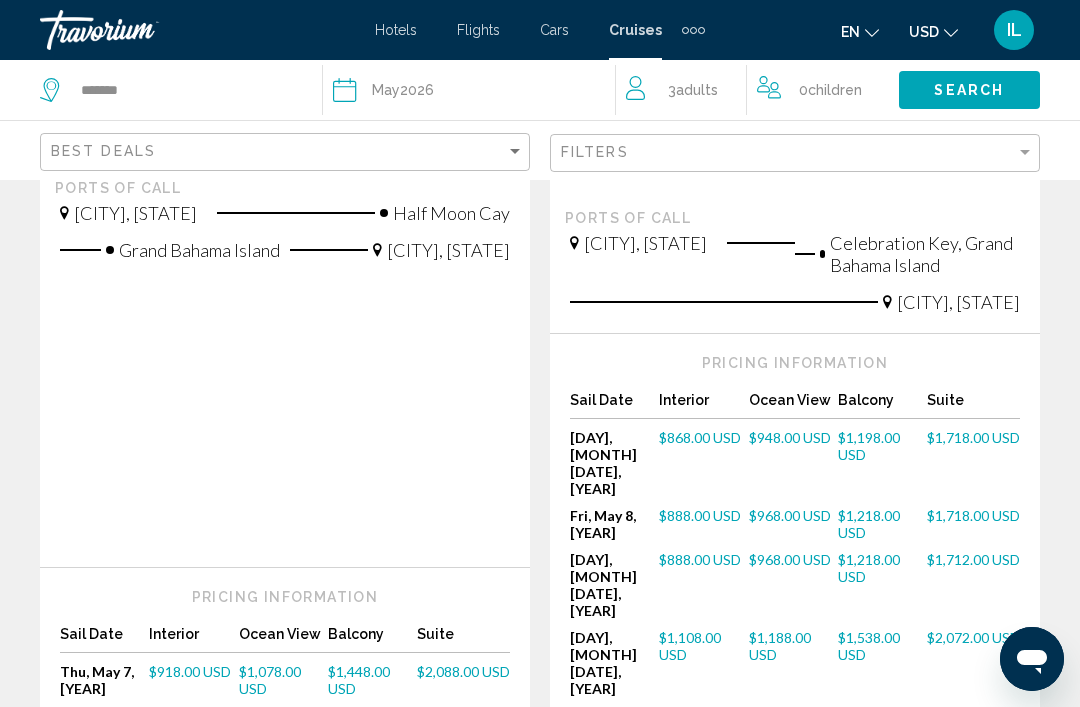 click on "page  3" at bounding box center [470, 855] 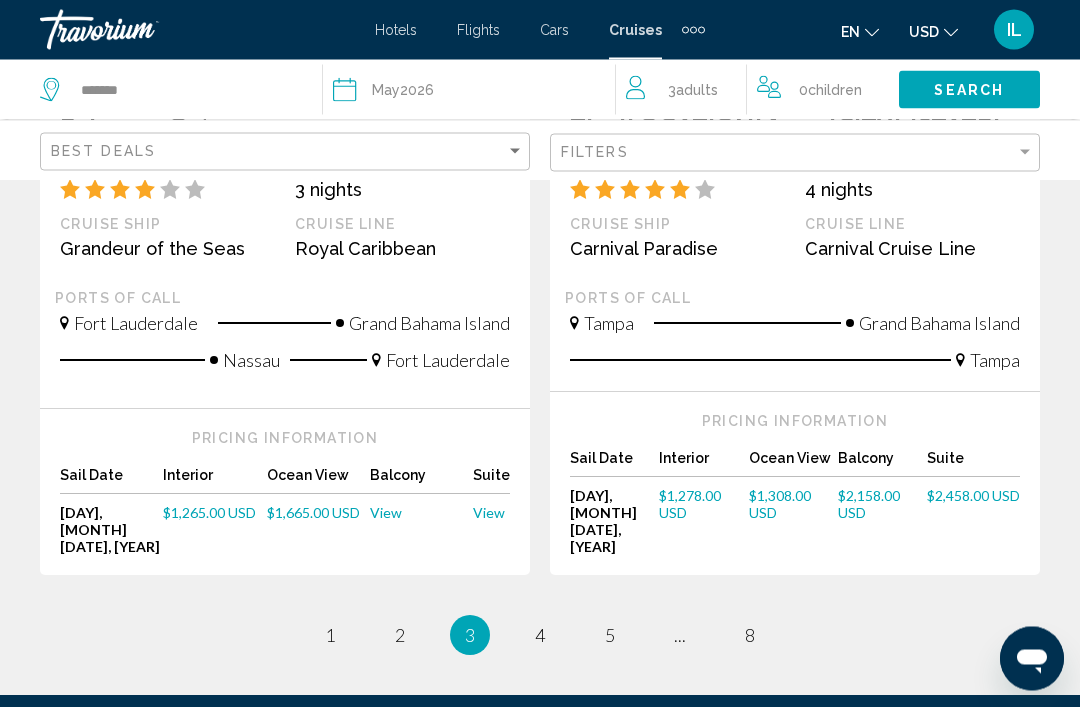 scroll, scrollTop: 2444, scrollLeft: 0, axis: vertical 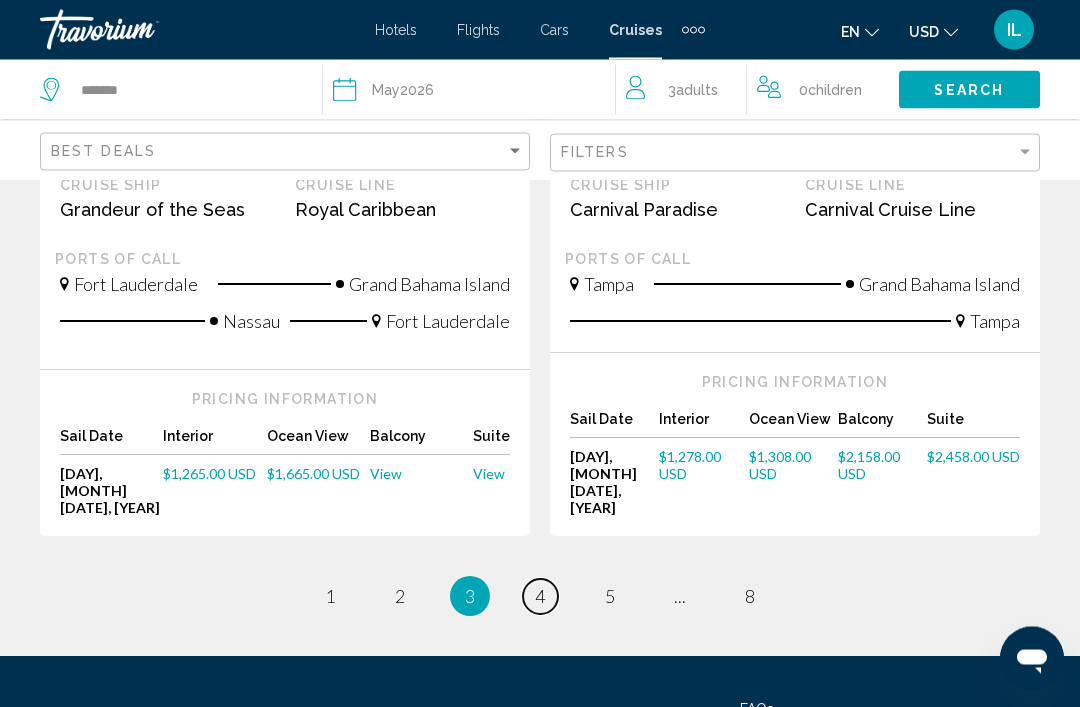 click on "page  4" at bounding box center [540, 597] 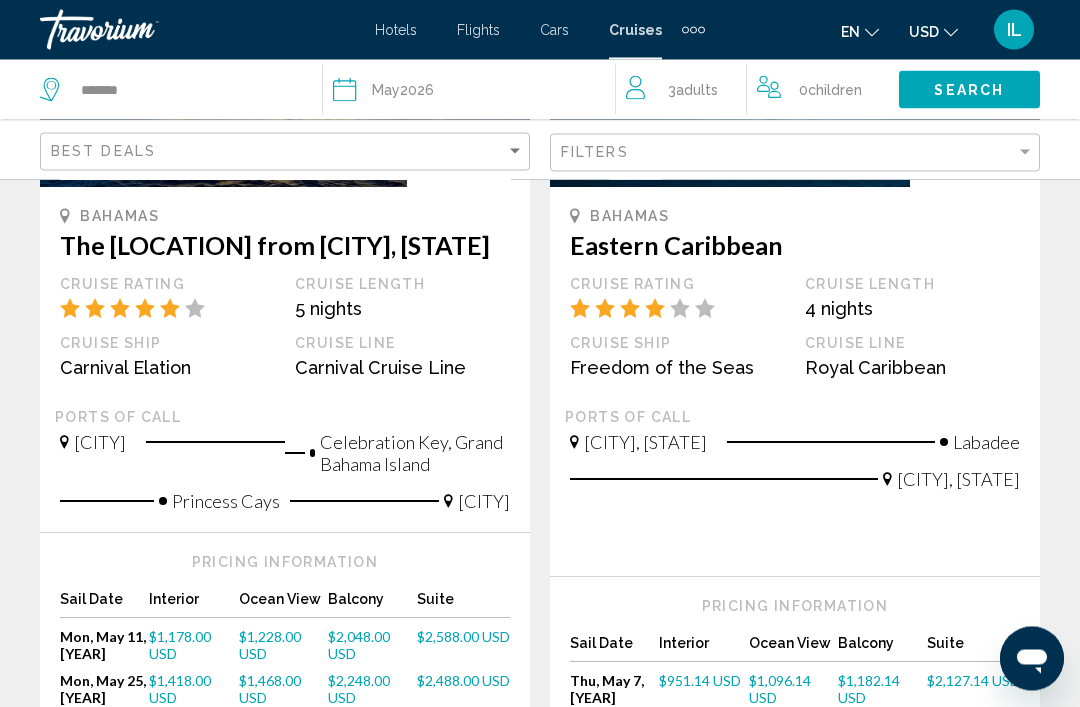 scroll, scrollTop: 2273, scrollLeft: 0, axis: vertical 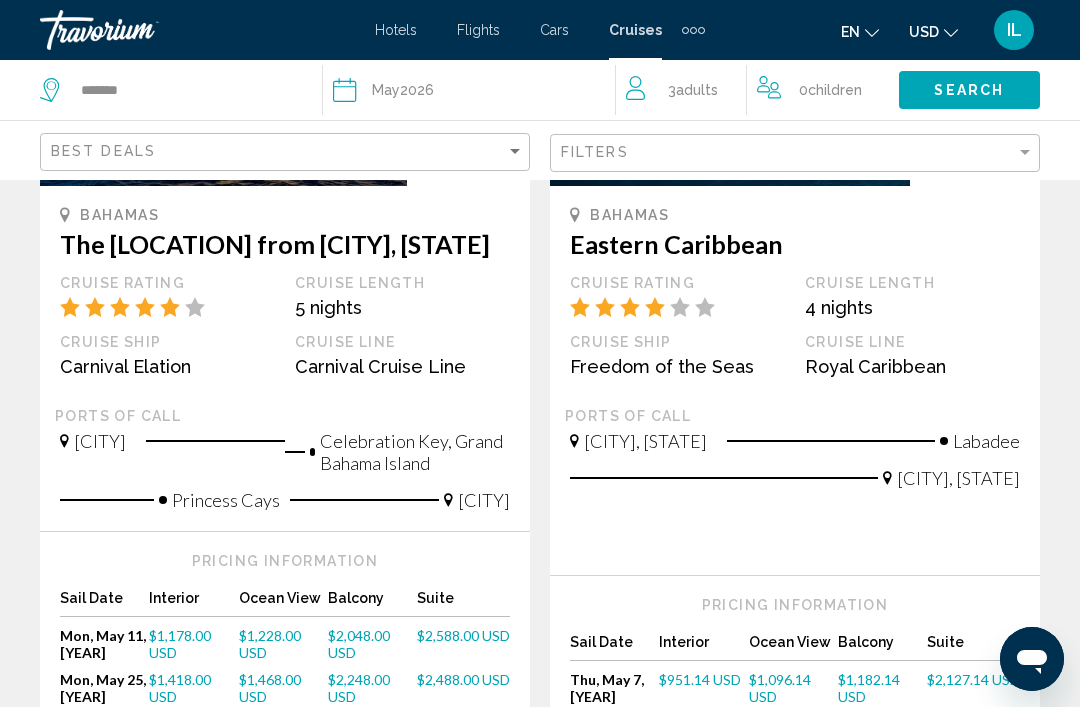click on "$1,096.14 USD" at bounding box center [780, 688] 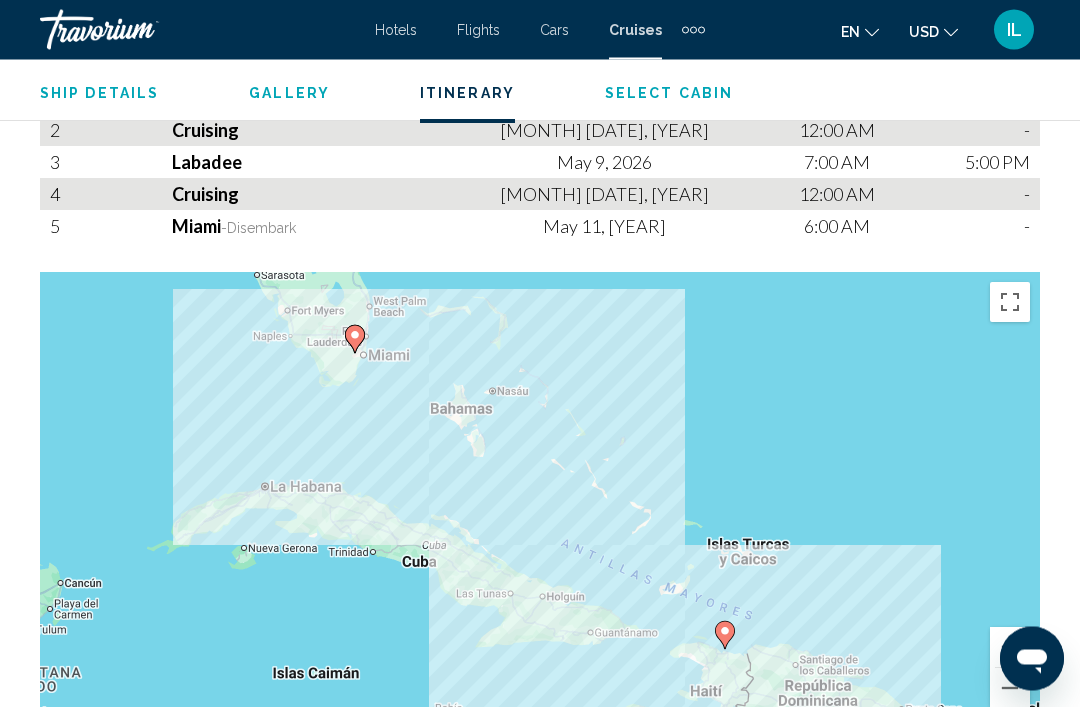 scroll, scrollTop: 2634, scrollLeft: 0, axis: vertical 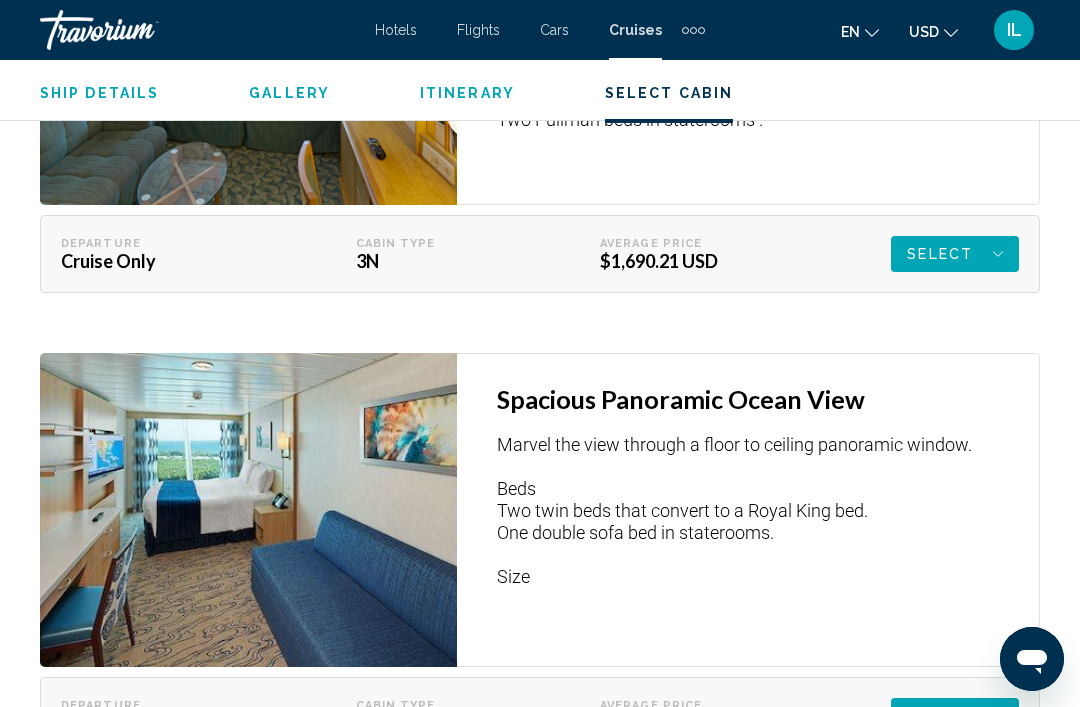 click on "Select" at bounding box center (955, -181) 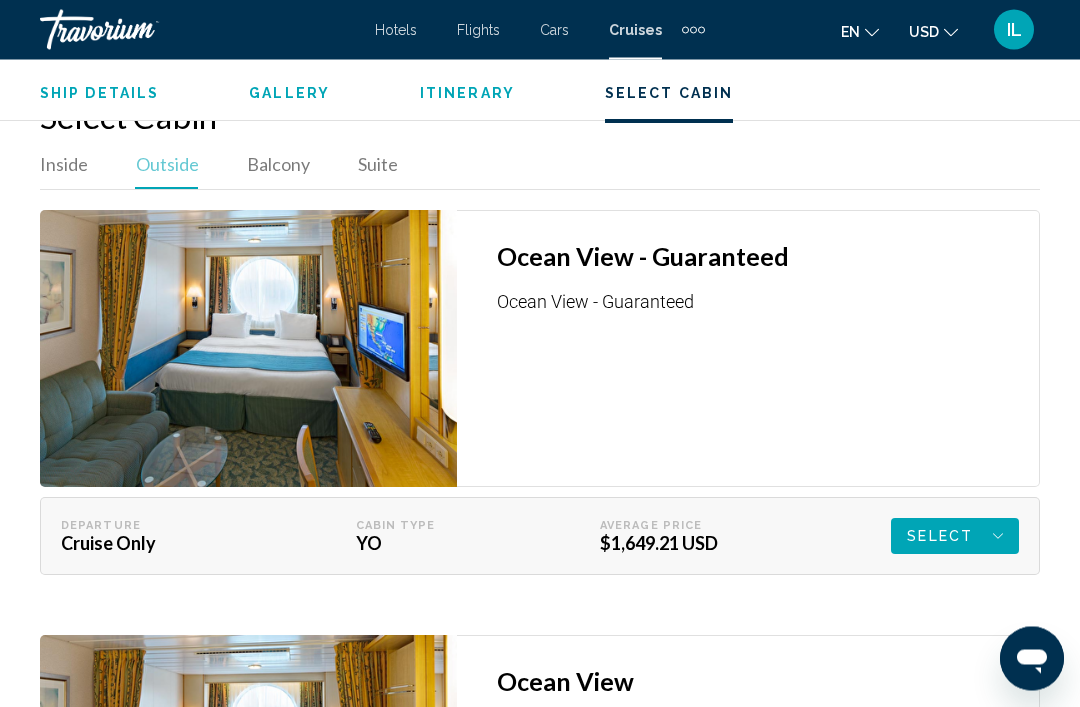 scroll, scrollTop: 3309, scrollLeft: 0, axis: vertical 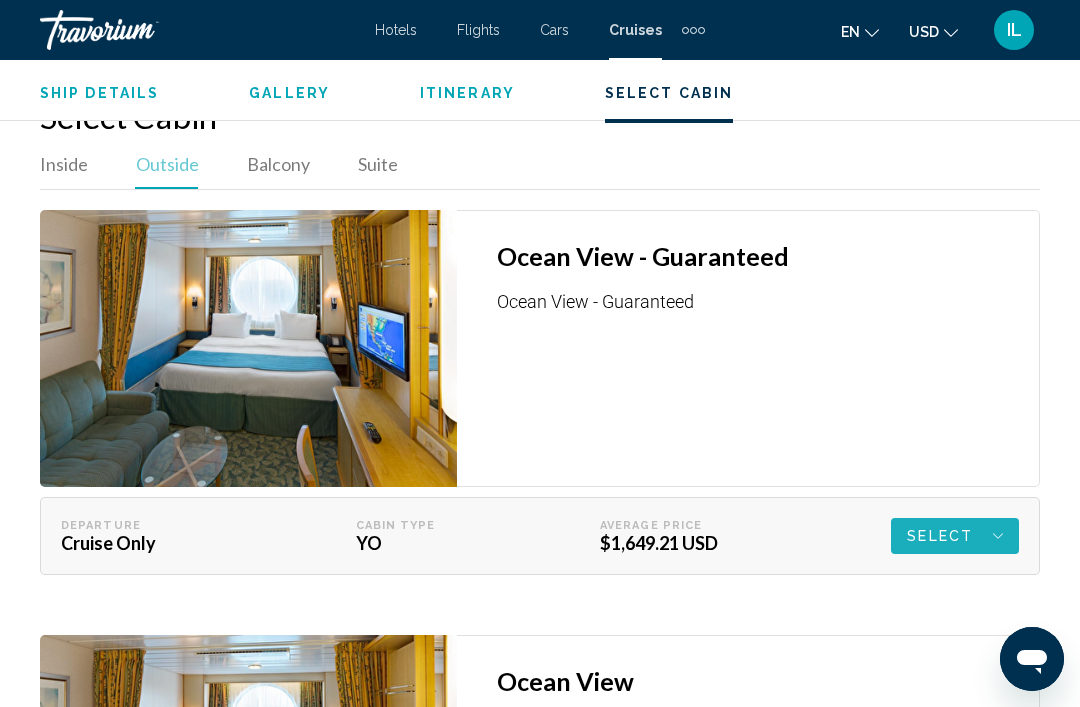 click on "Select" at bounding box center [955, 536] 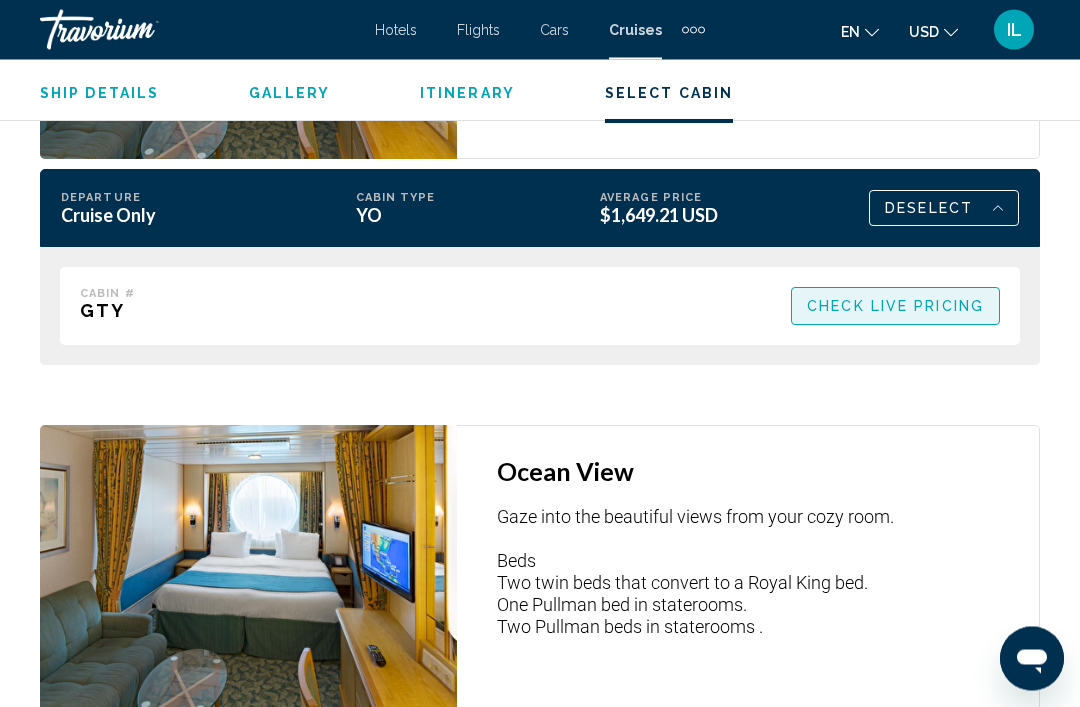 scroll, scrollTop: 3637, scrollLeft: 0, axis: vertical 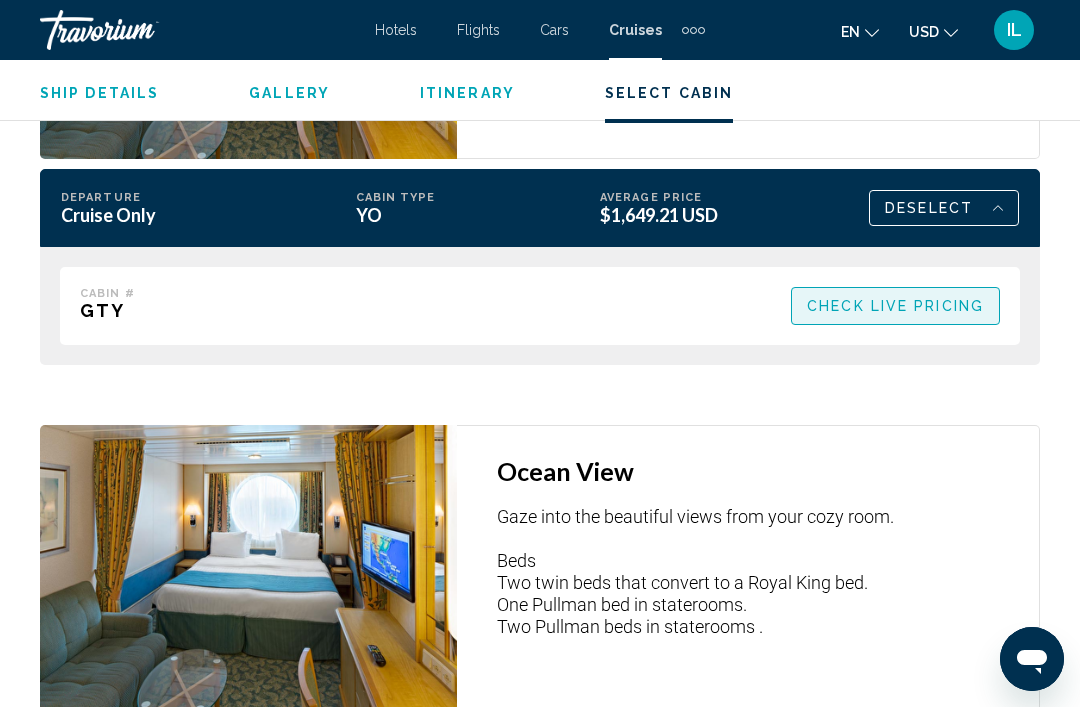 click on "Check Live Pricing" at bounding box center (895, 307) 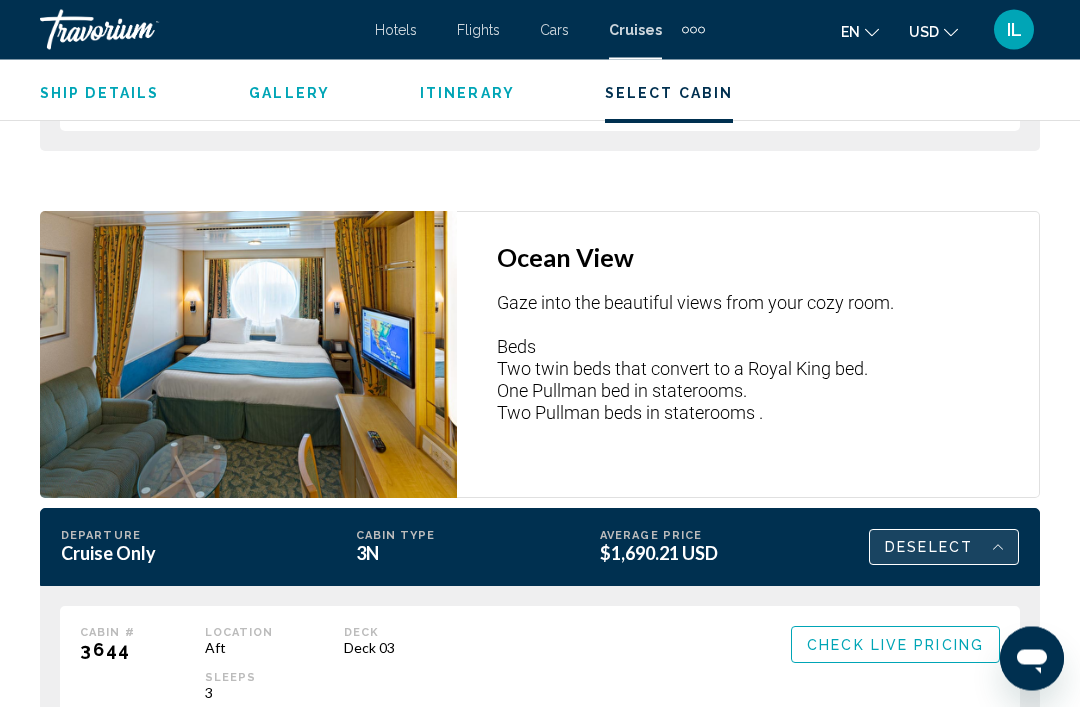 scroll, scrollTop: 3965, scrollLeft: 0, axis: vertical 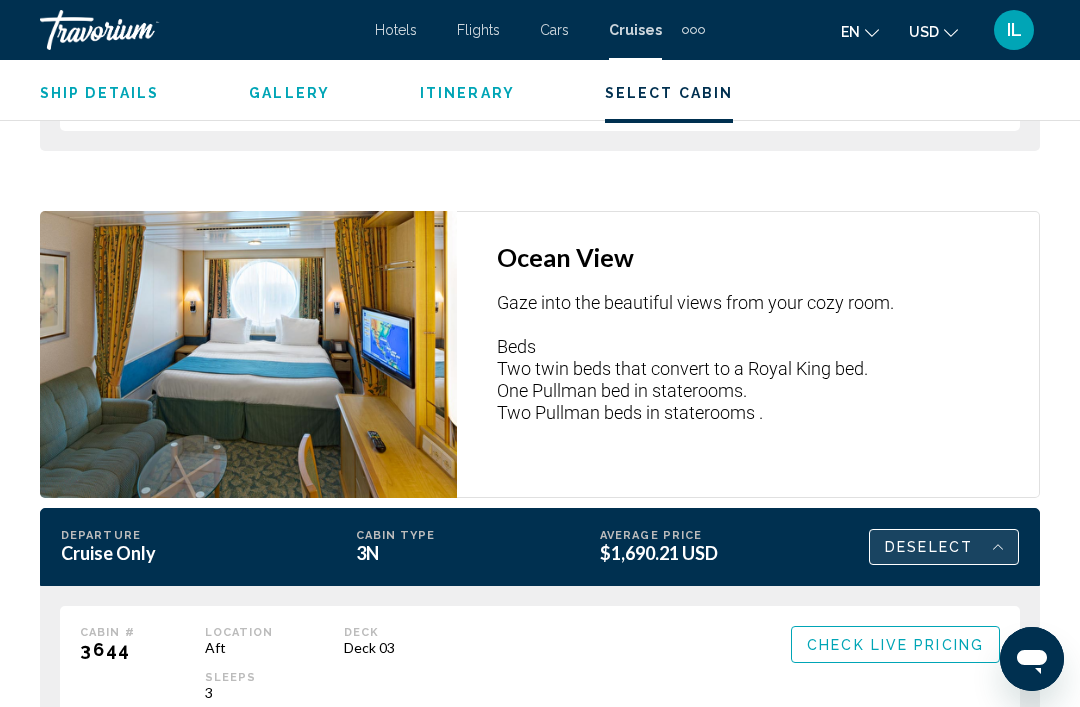 click on "Deselect" at bounding box center (929, -120) 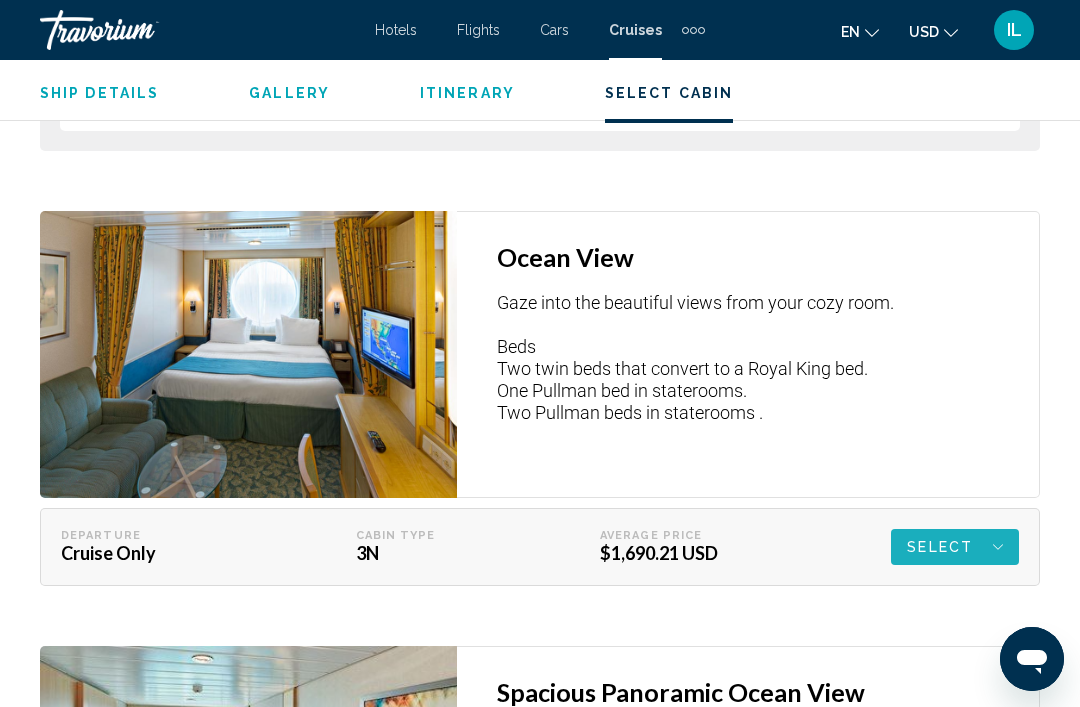click on "Select" at bounding box center [0, 0] 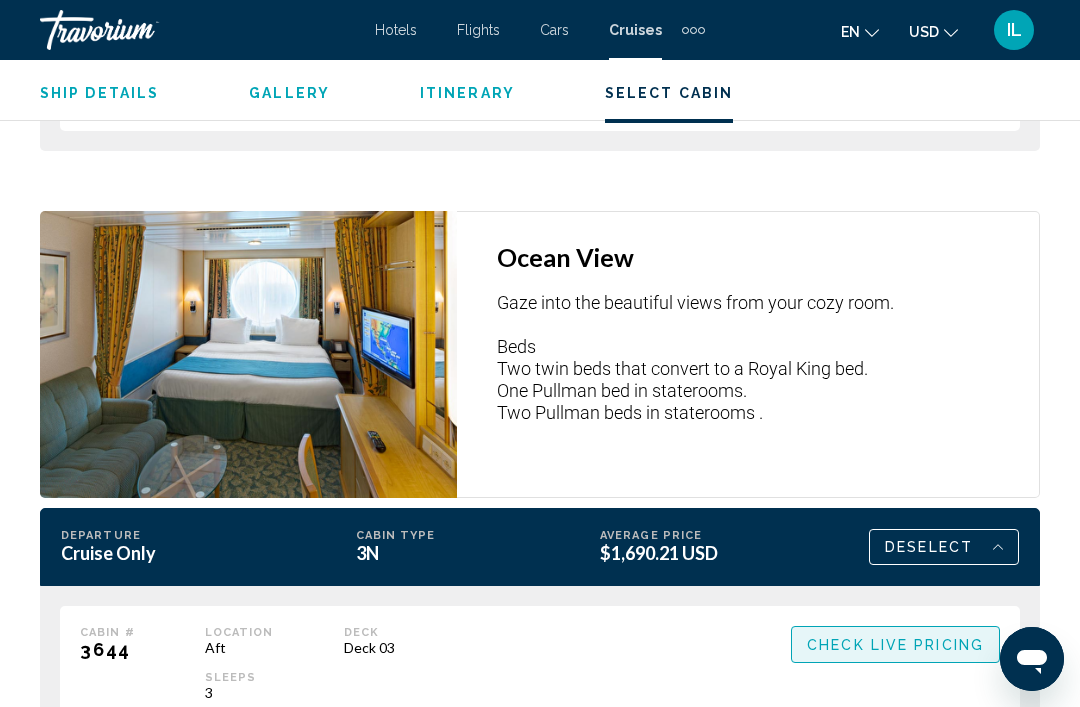 click on "Check Live Pricing" at bounding box center [0, 0] 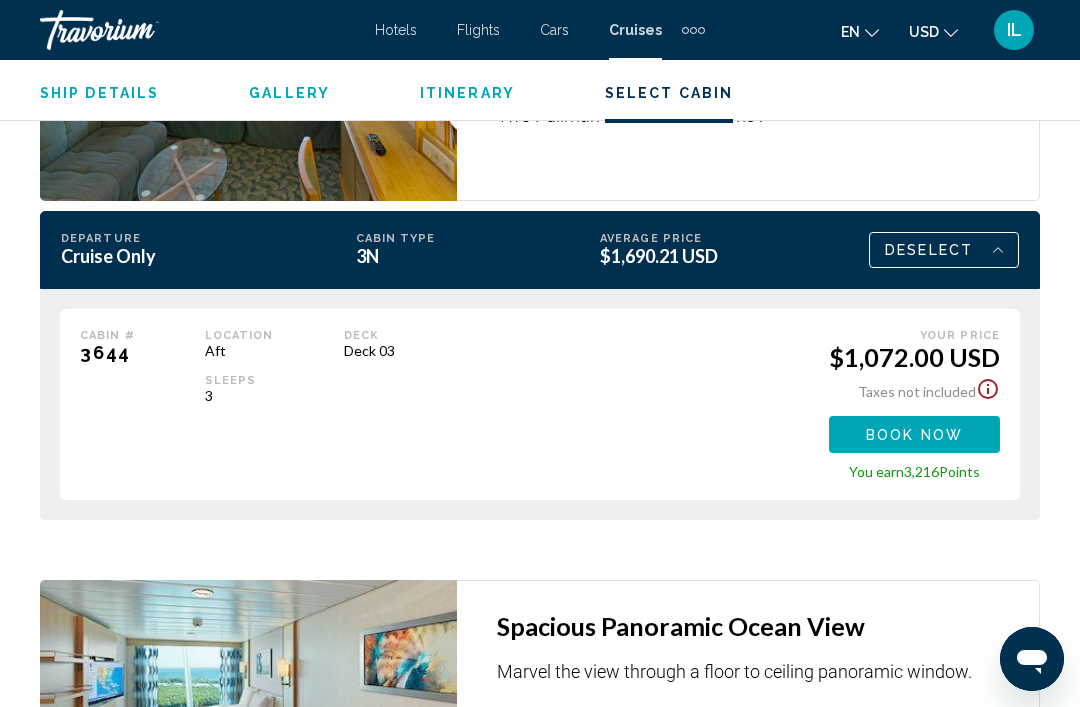 scroll, scrollTop: 4243, scrollLeft: 0, axis: vertical 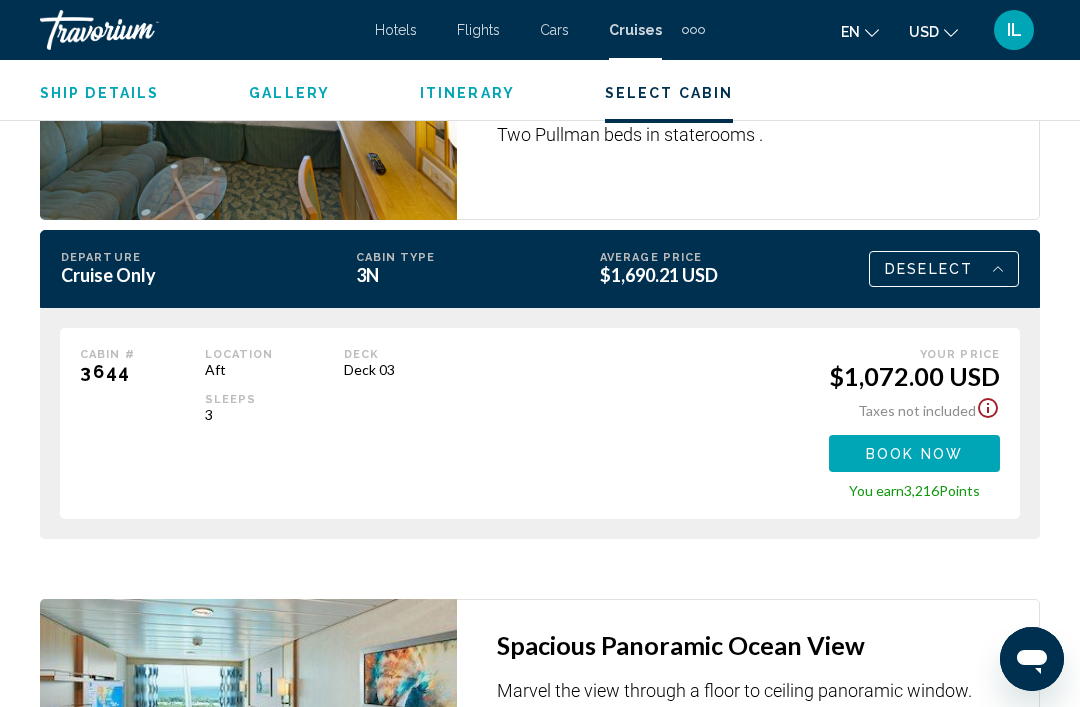 click on "Book now" at bounding box center (914, -212) 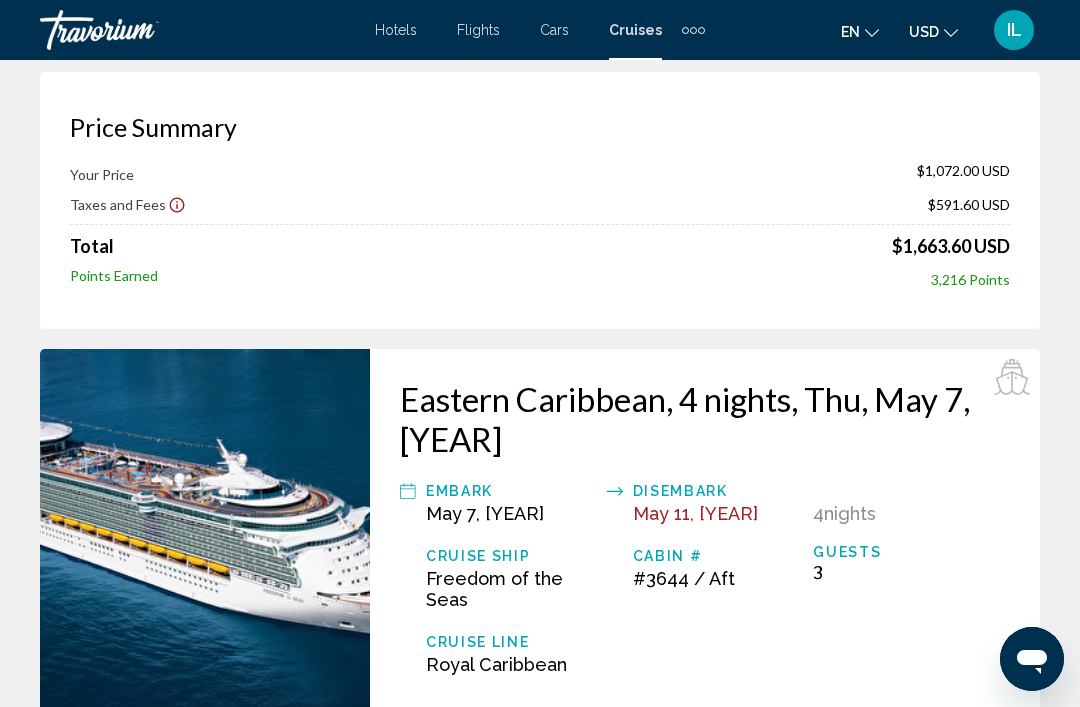 scroll, scrollTop: 0, scrollLeft: 0, axis: both 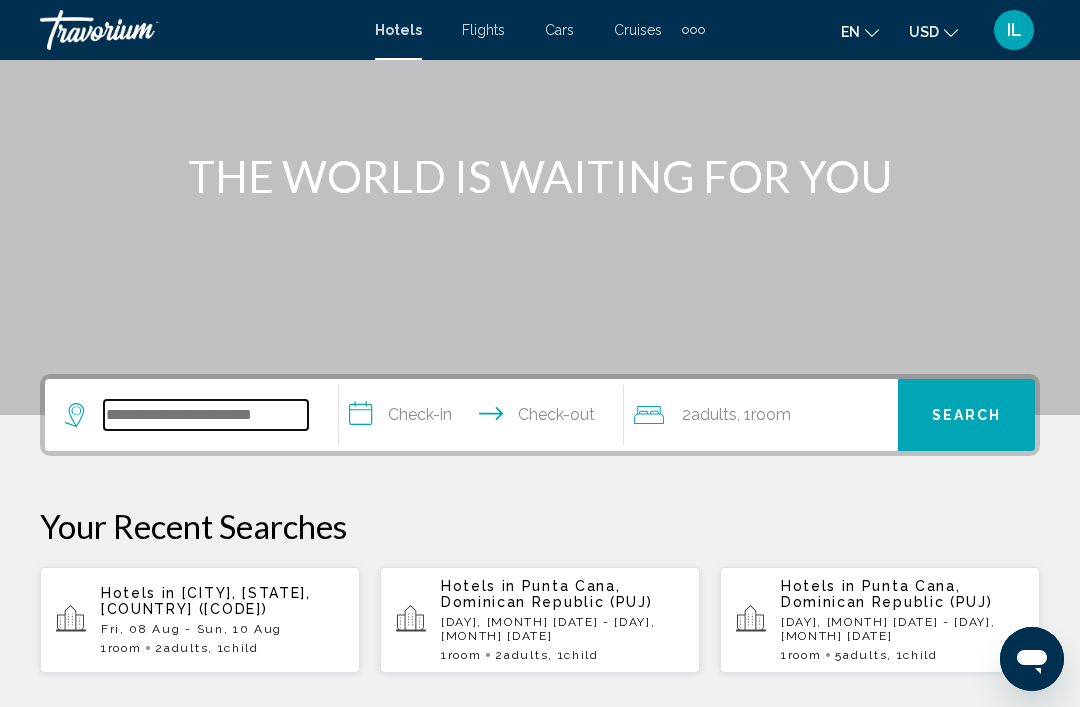 click at bounding box center (206, 415) 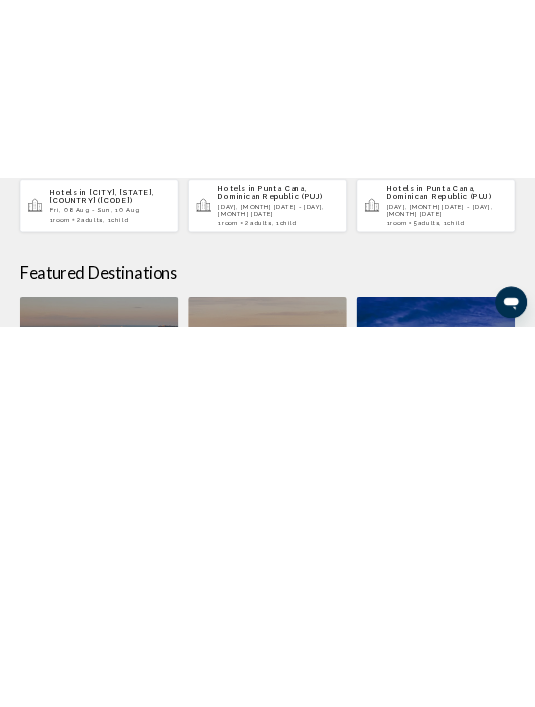 scroll, scrollTop: 749, scrollLeft: 0, axis: vertical 